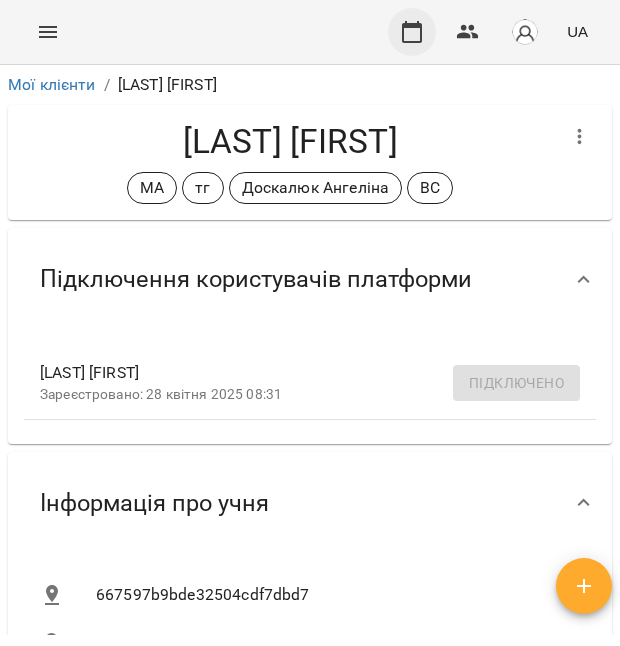 scroll, scrollTop: 0, scrollLeft: 0, axis: both 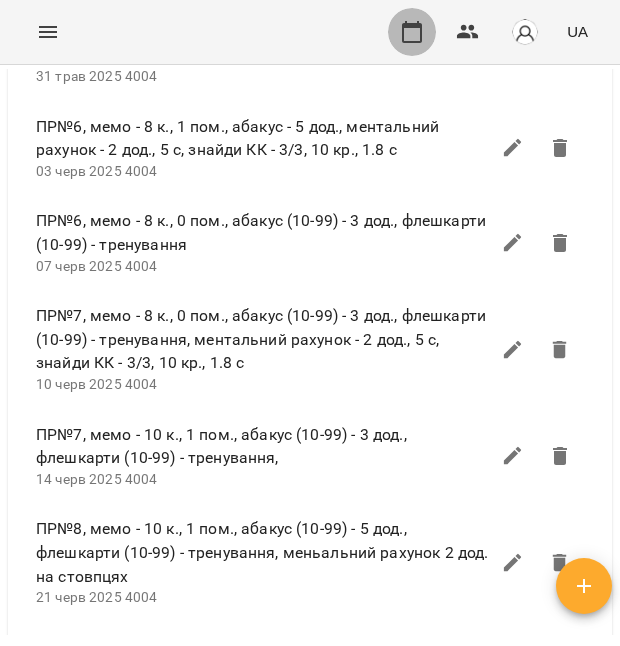click 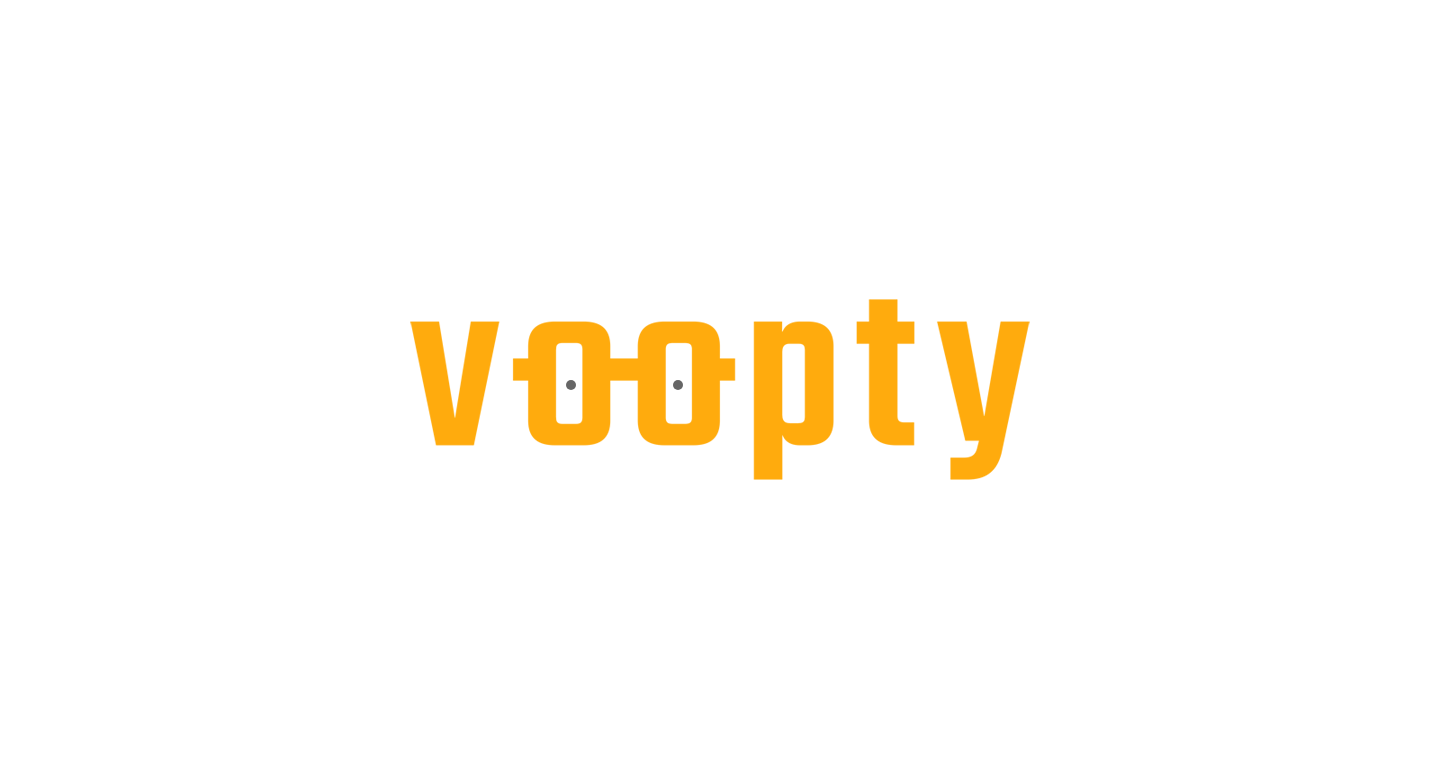 scroll, scrollTop: 0, scrollLeft: 0, axis: both 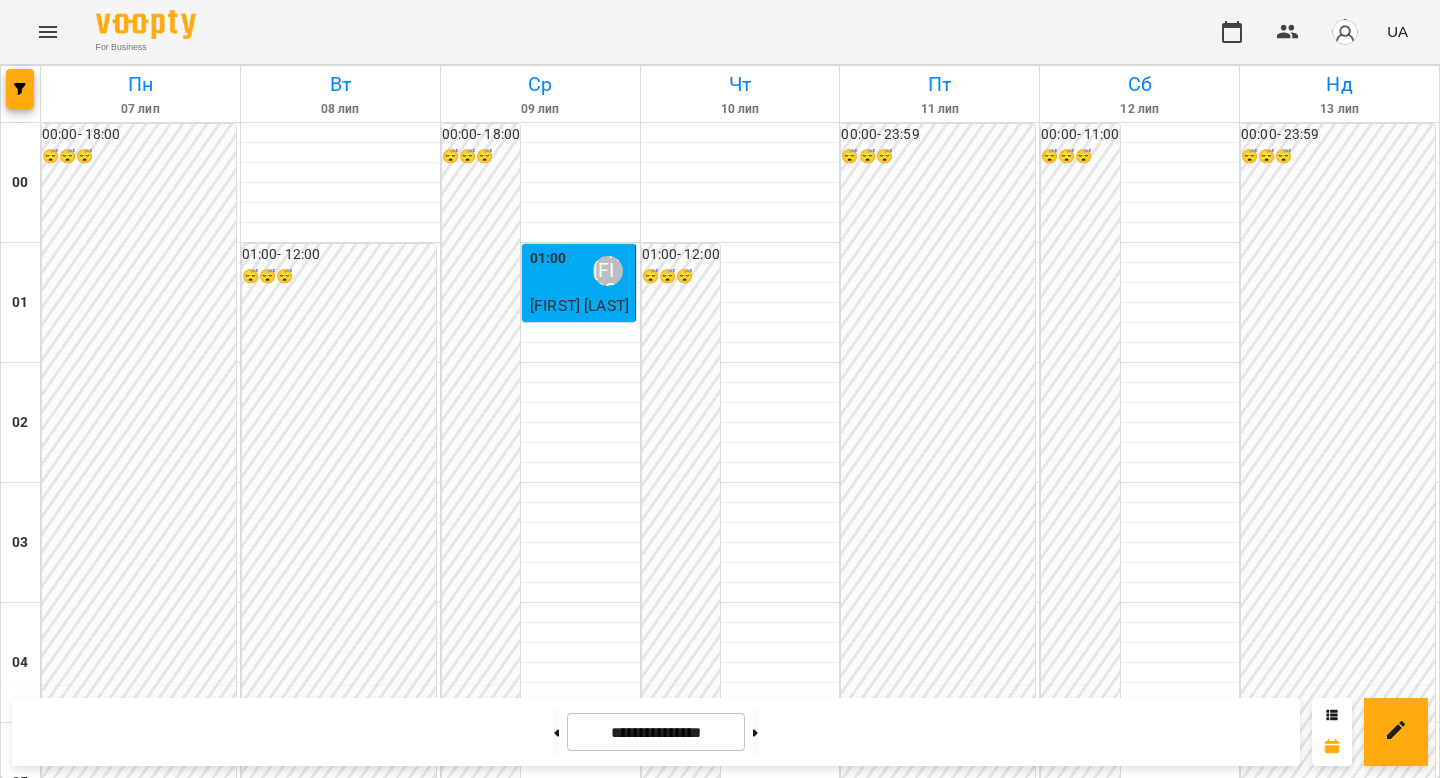 click on "For Business UA" at bounding box center (720, 32) 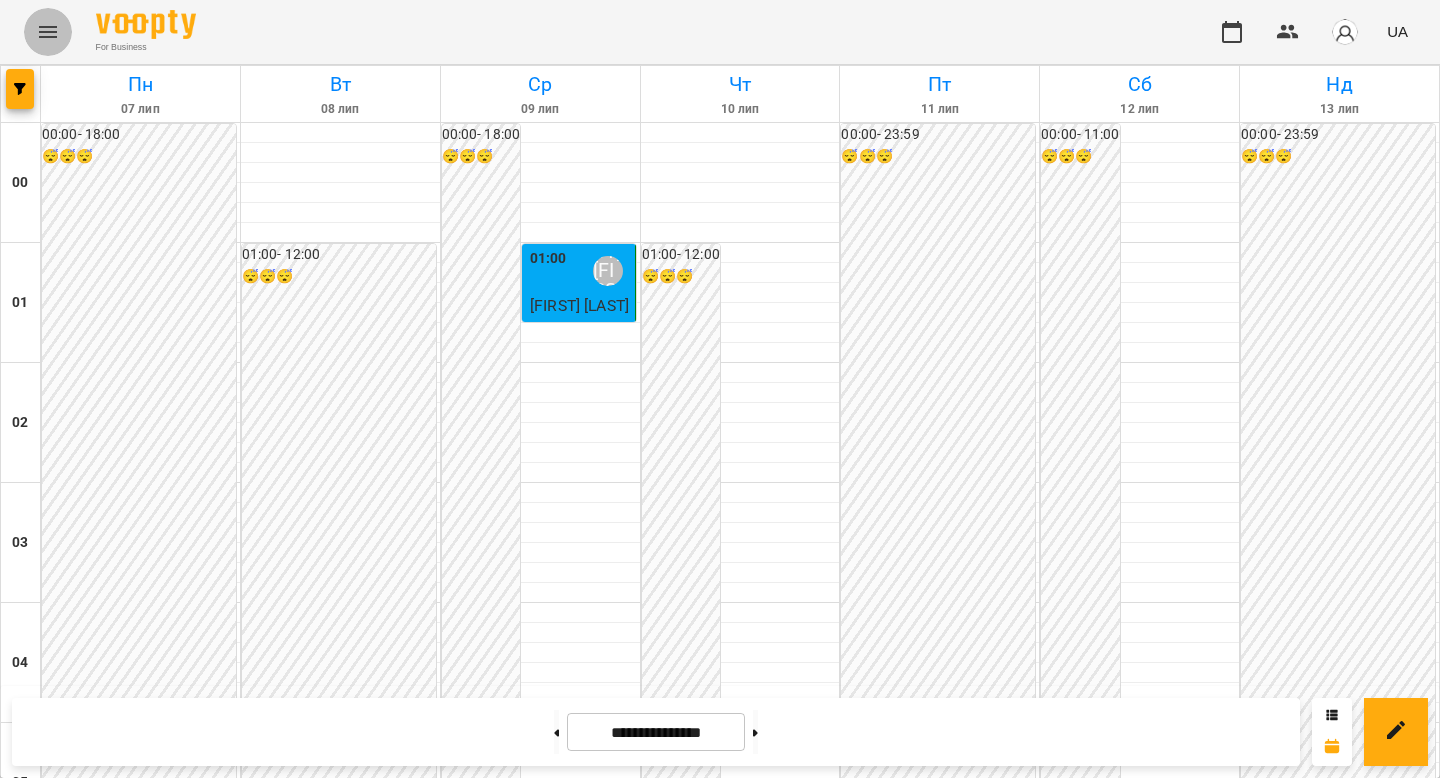 click at bounding box center [48, 32] 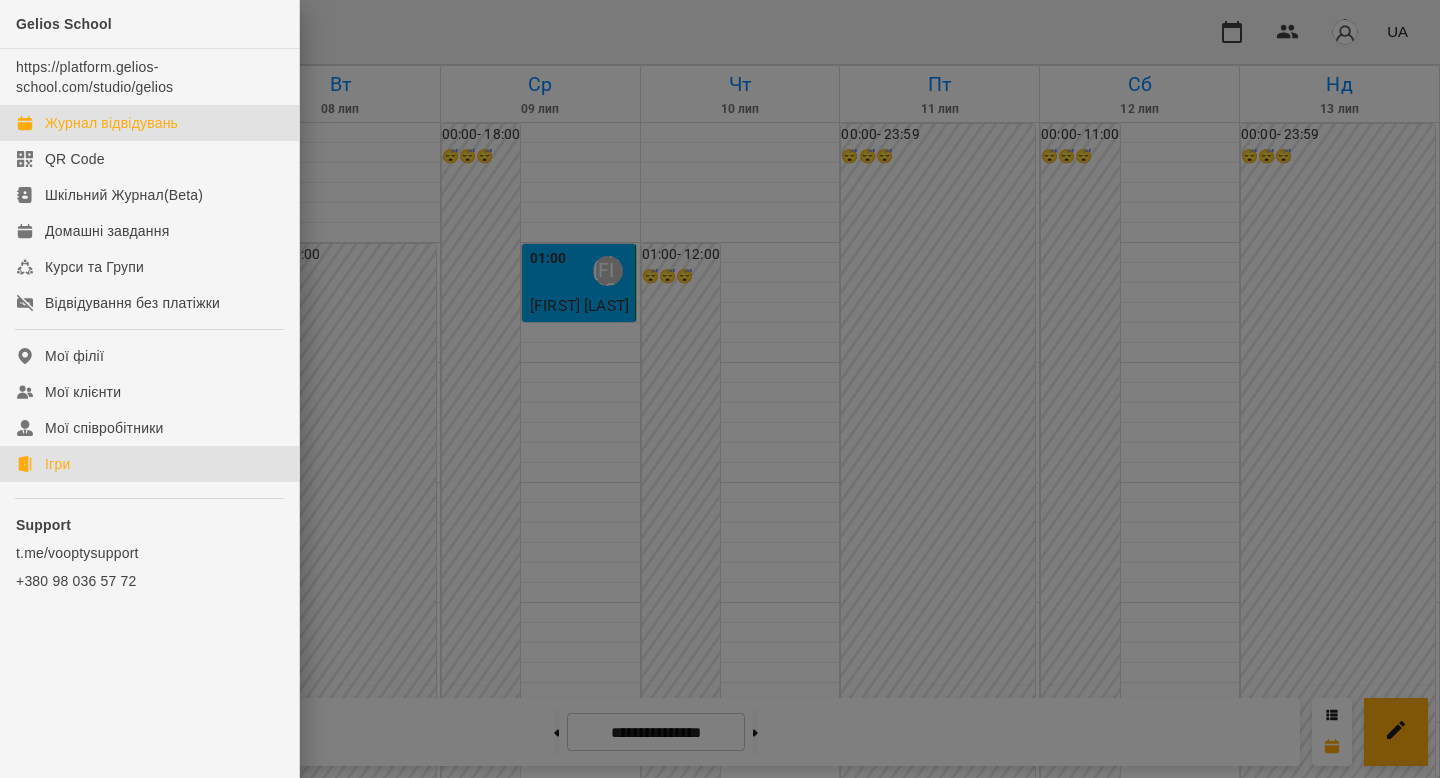 click on "Ігри" 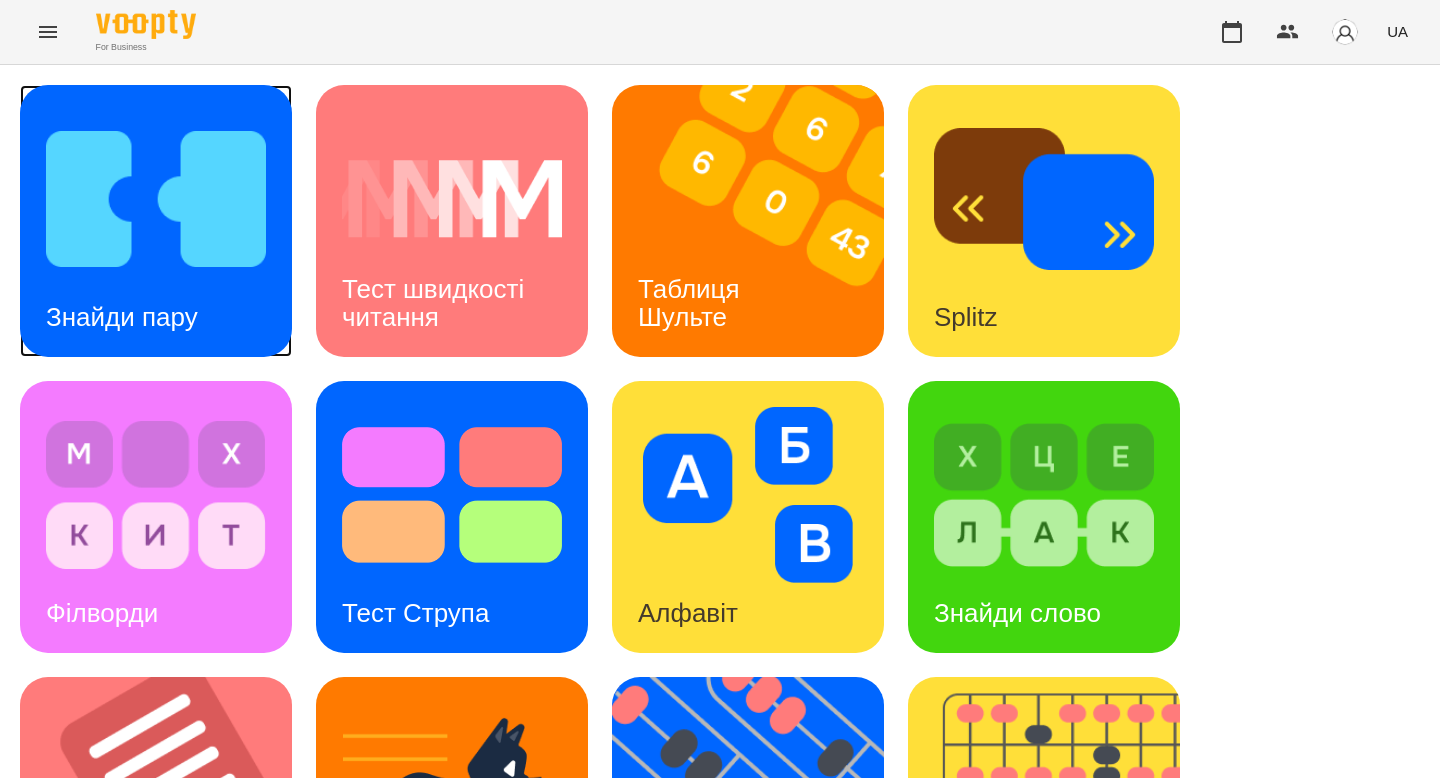 click on "Знайди пару" at bounding box center (122, 317) 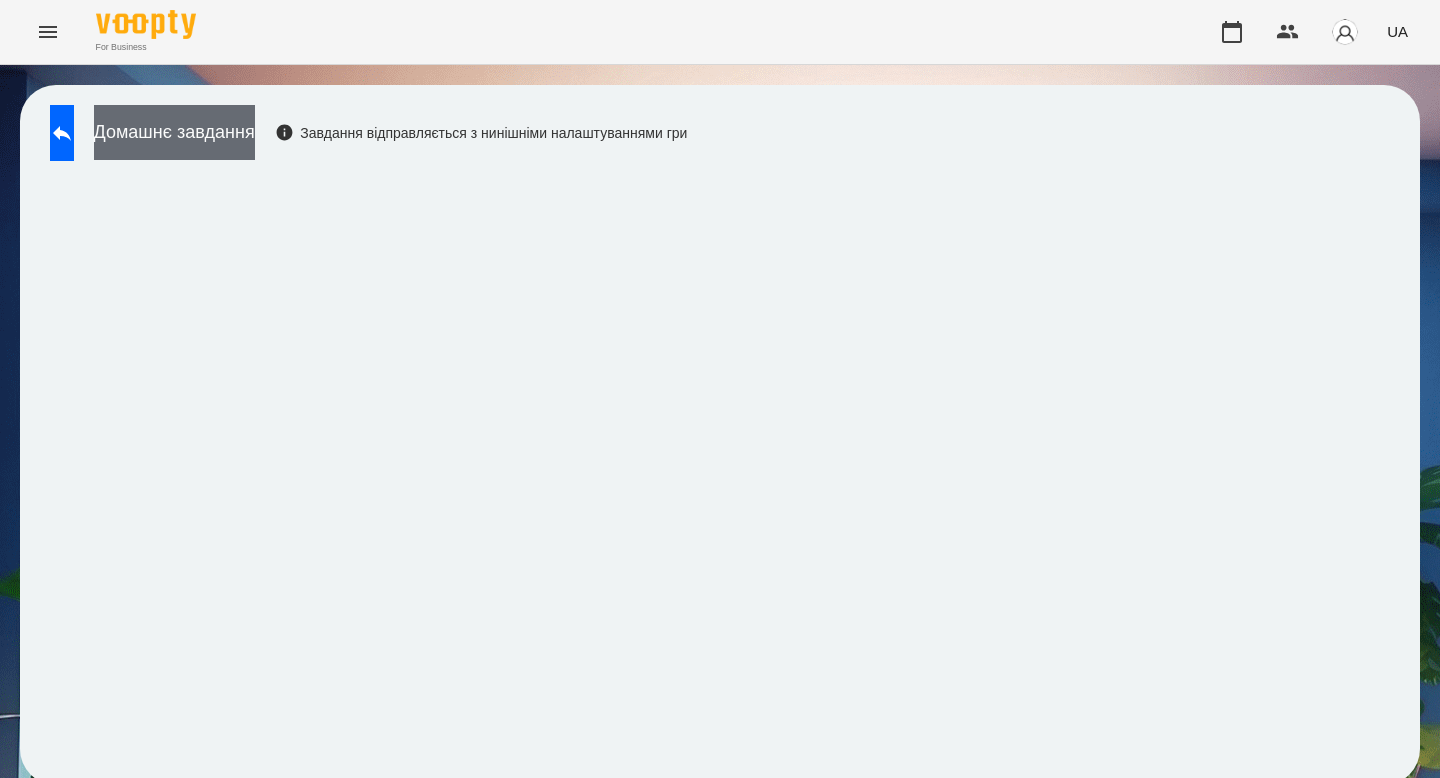 click on "Домашнє завдання" at bounding box center (174, 132) 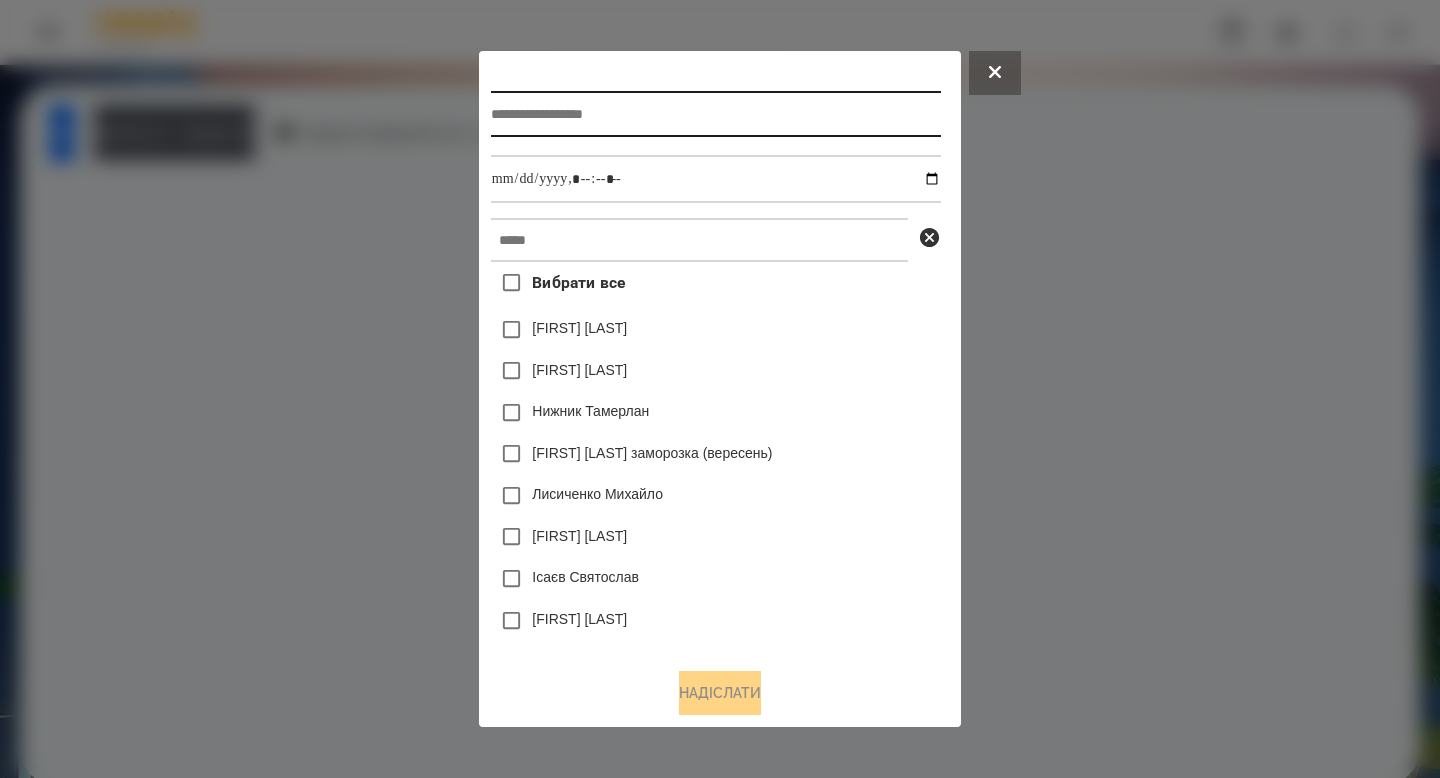 click at bounding box center (716, 114) 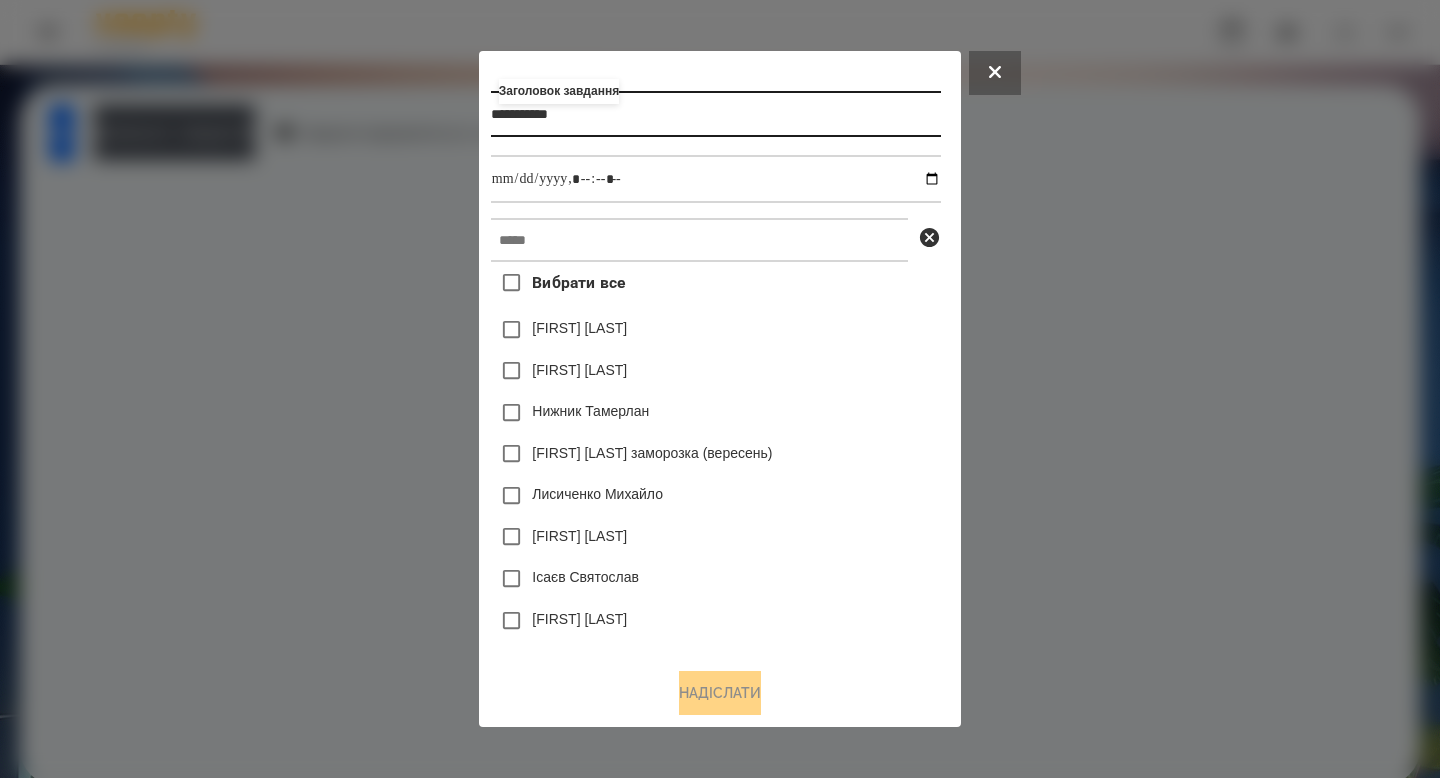 click on "**********" at bounding box center (716, 114) 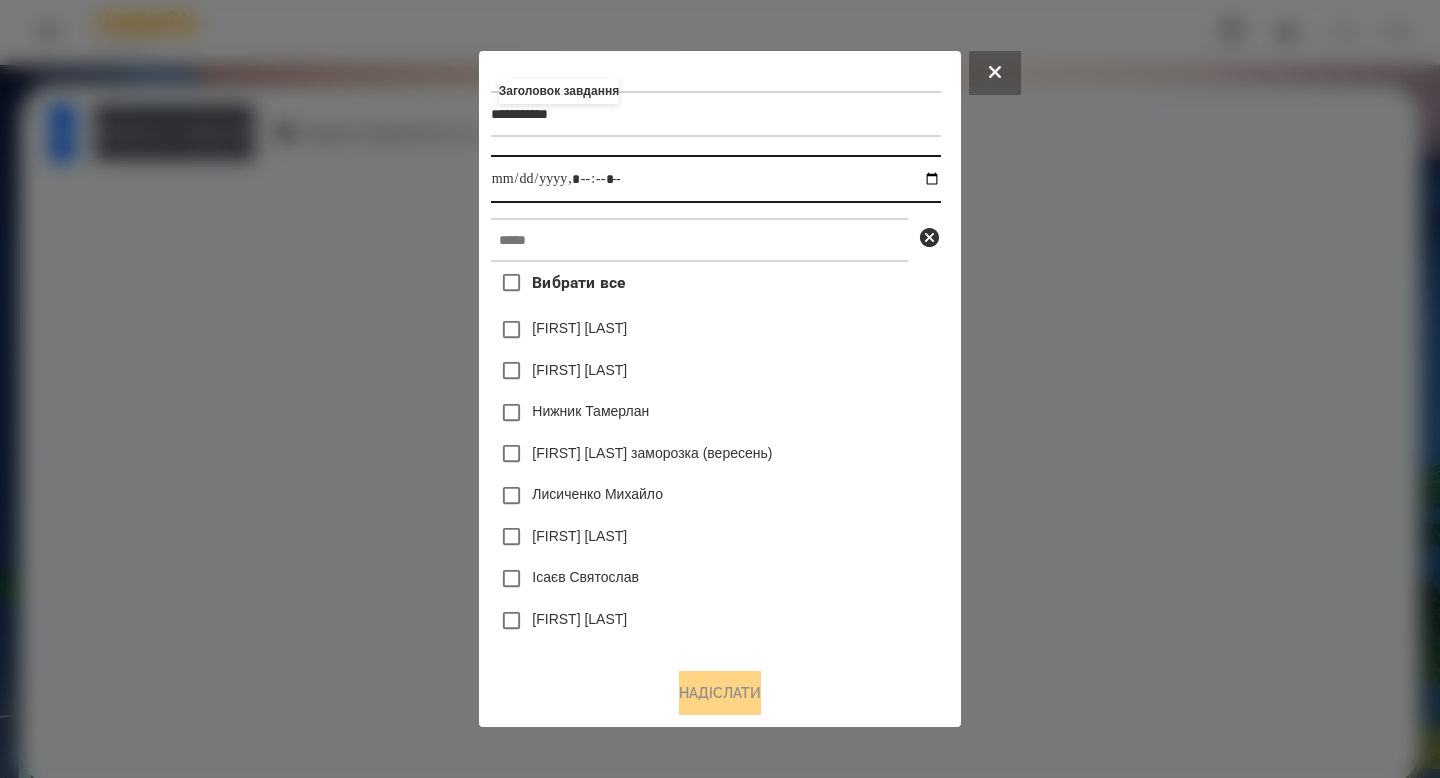 click at bounding box center (716, 179) 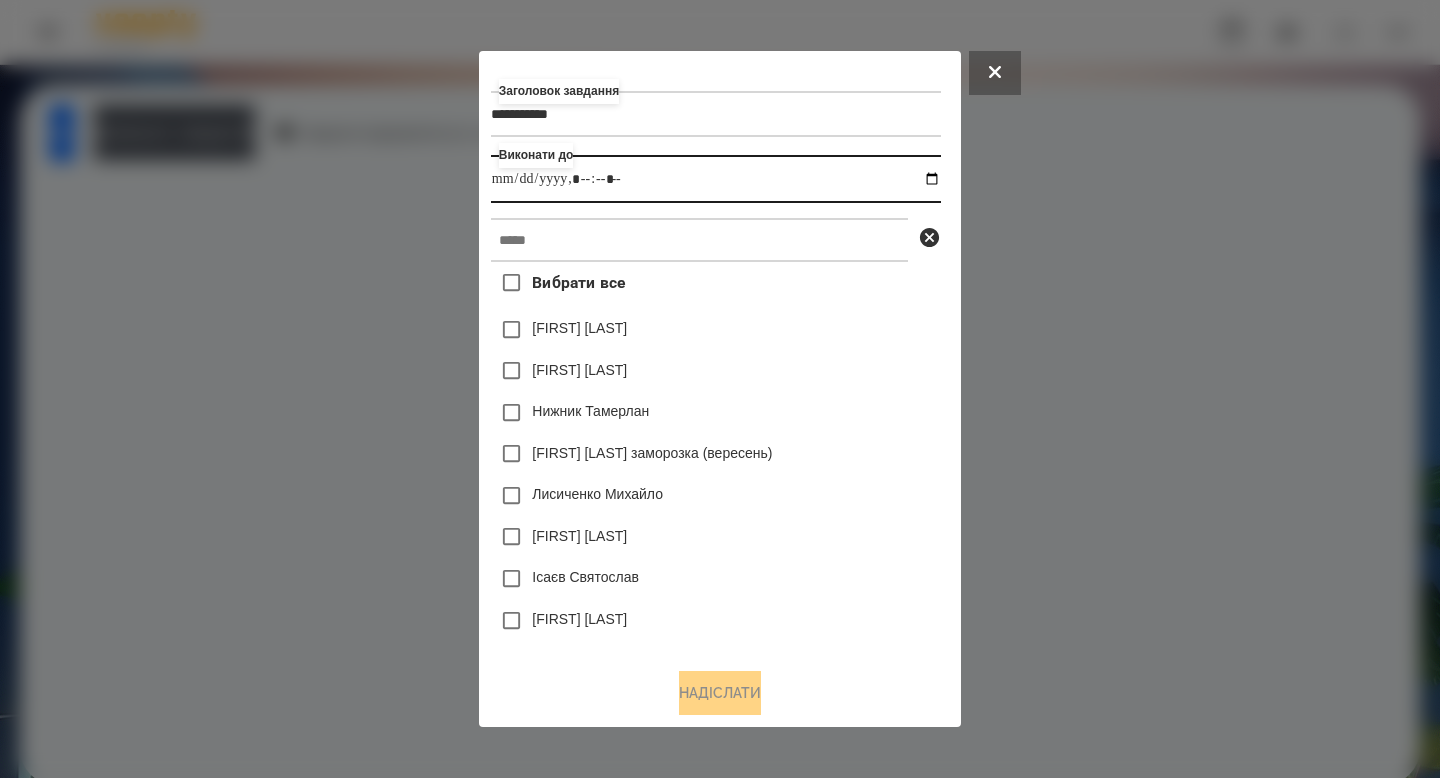 click at bounding box center (716, 179) 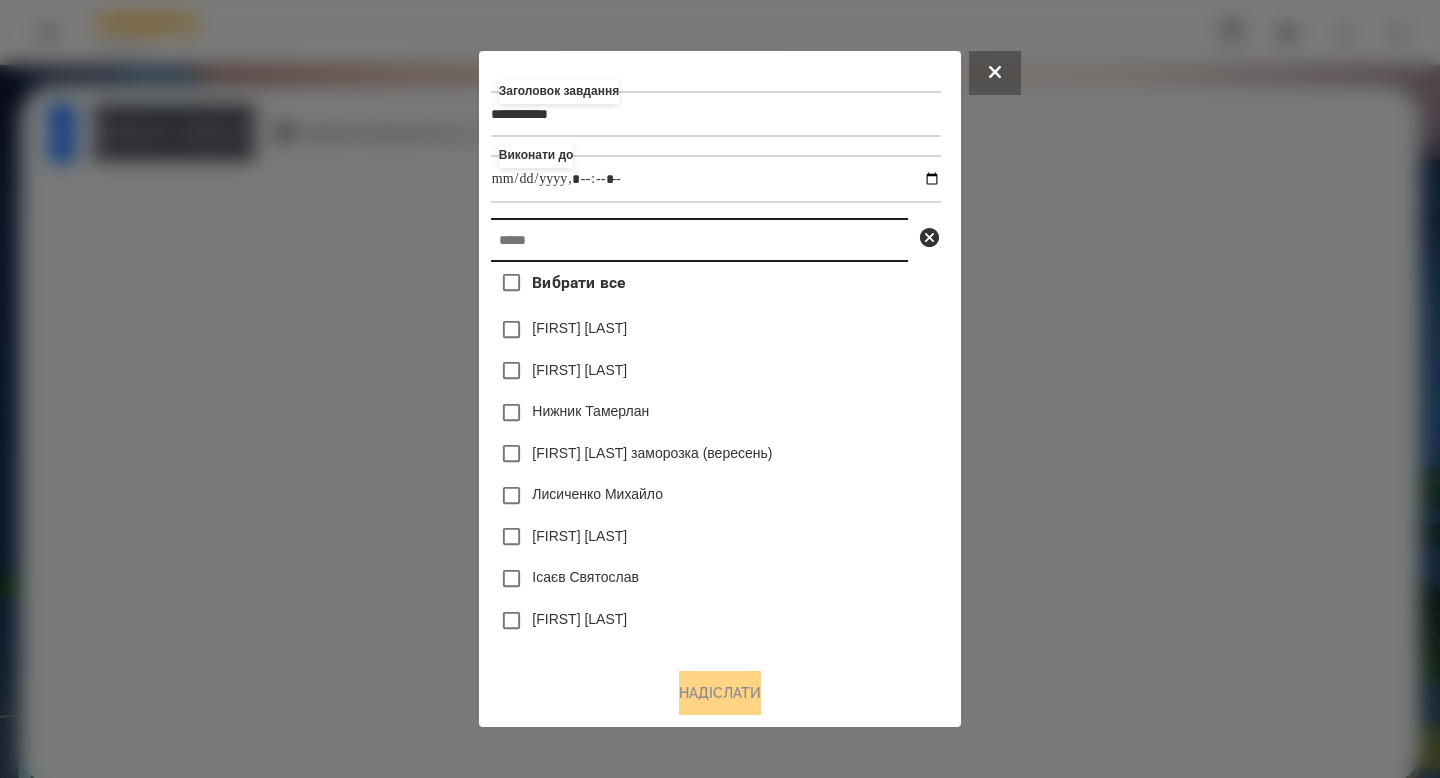 click at bounding box center [699, 240] 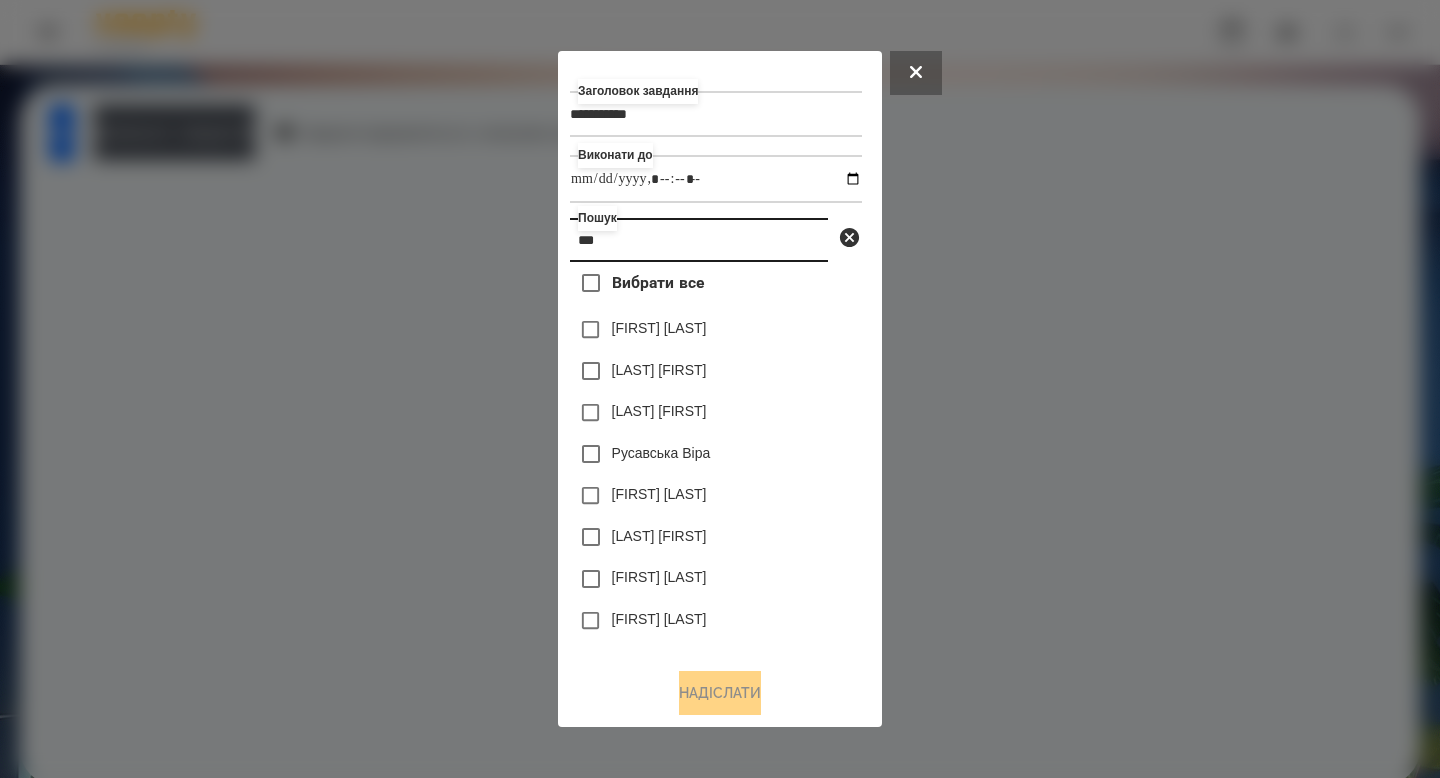 type on "***" 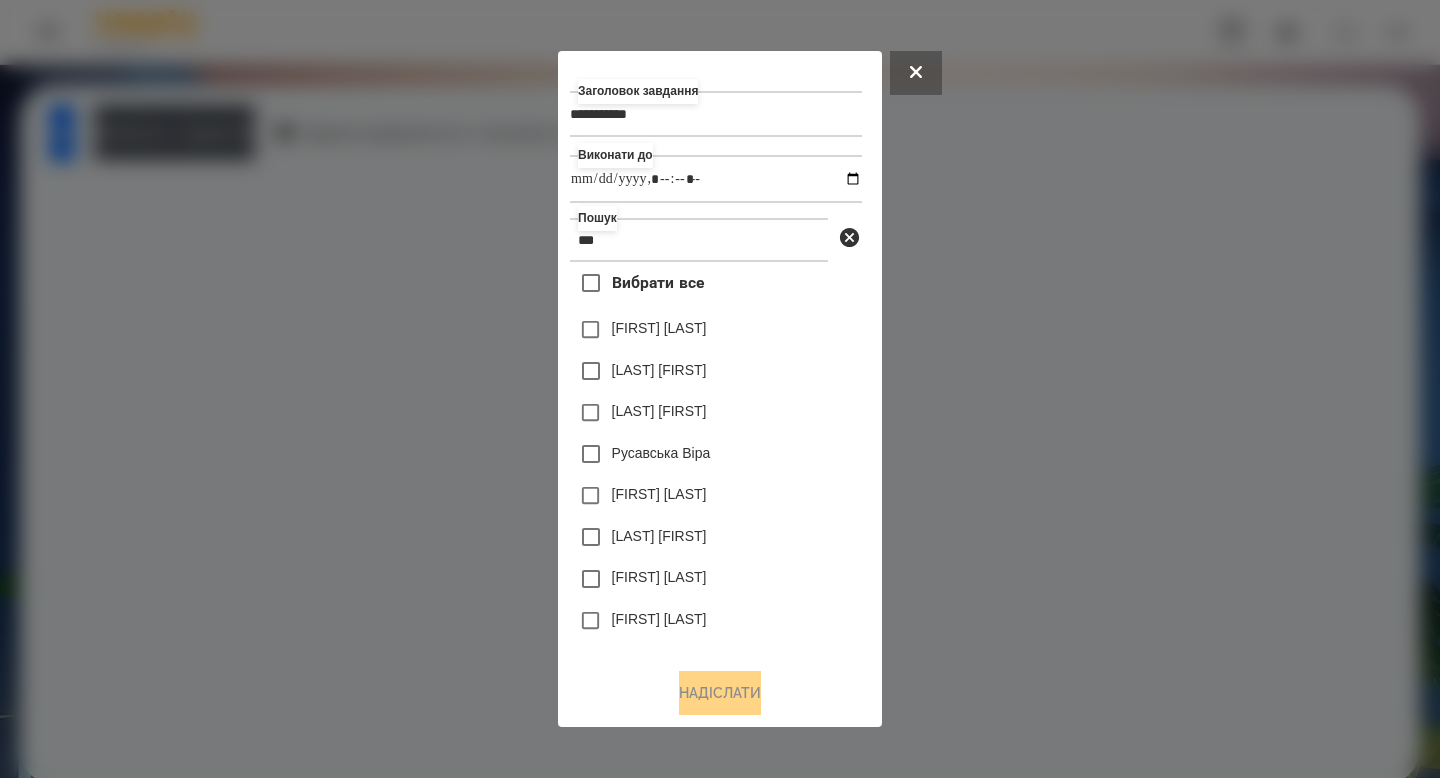 click on "[FIRST] [LAST]" at bounding box center [659, 619] 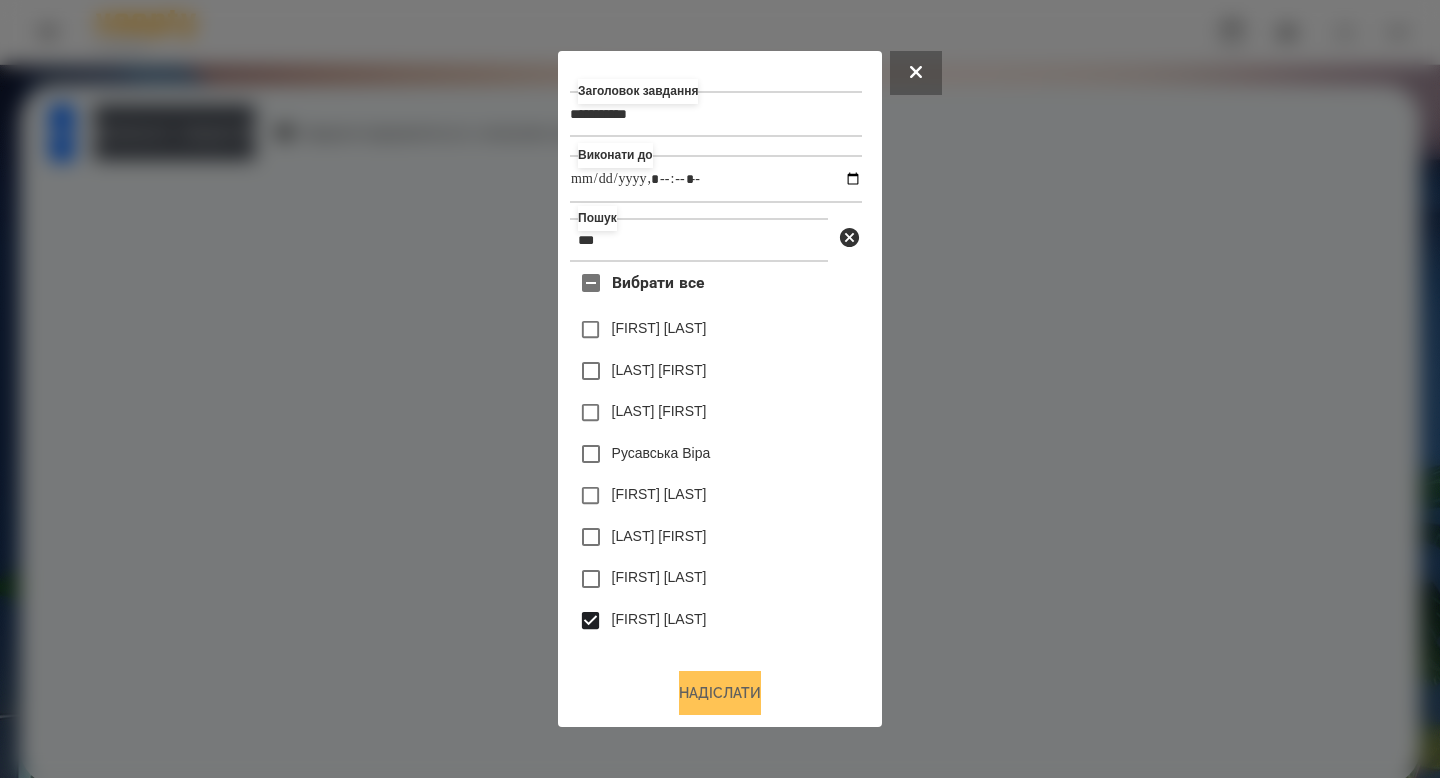 click on "Надіслати" at bounding box center [720, 693] 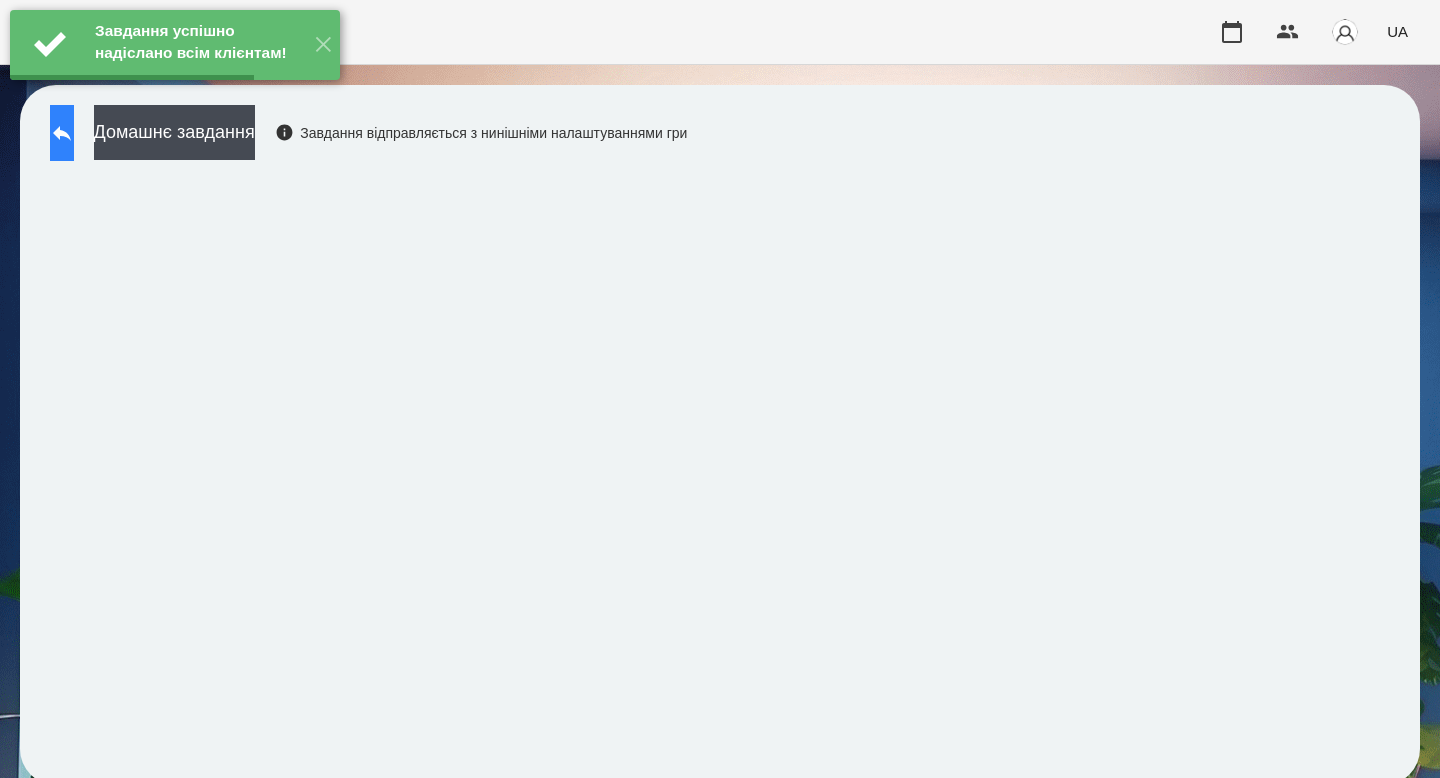 click 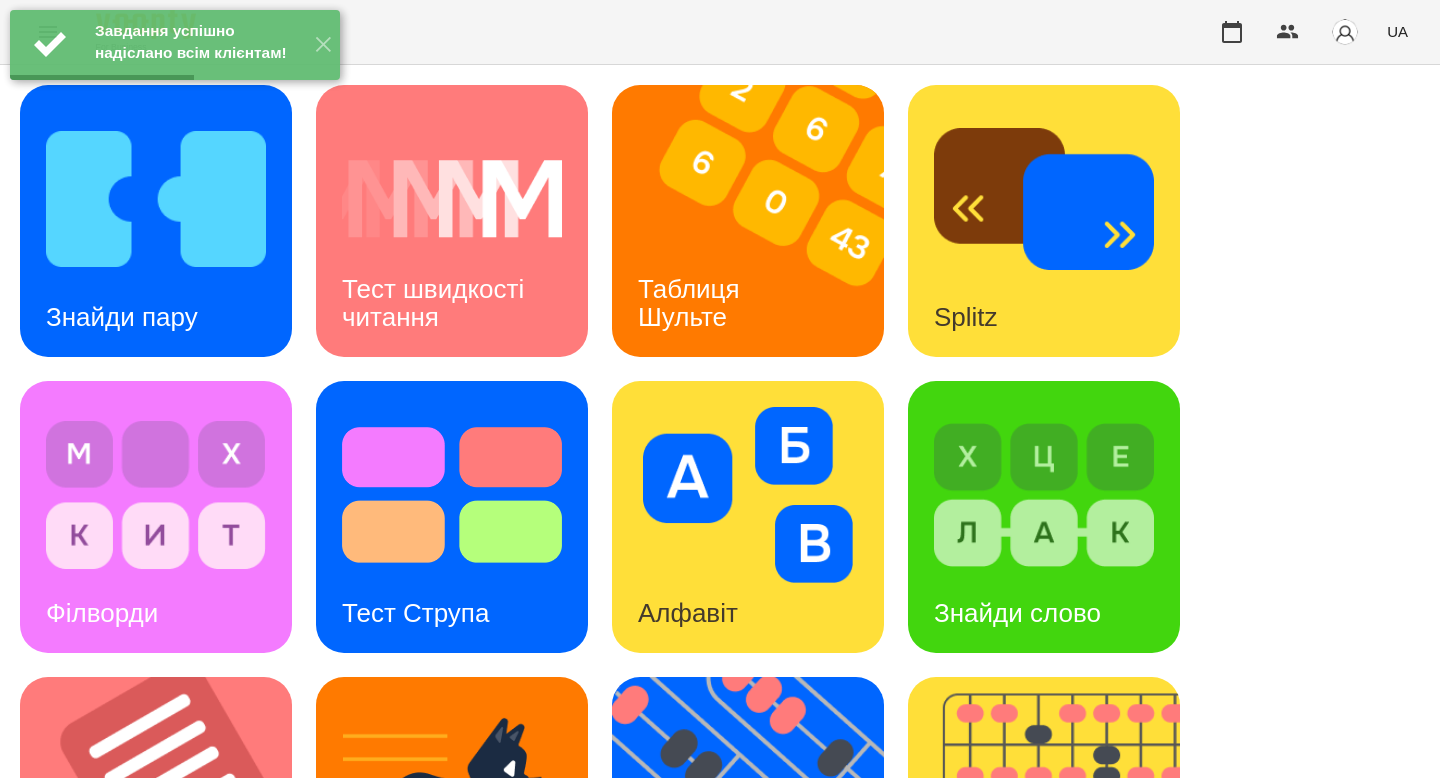 scroll, scrollTop: 783, scrollLeft: 0, axis: vertical 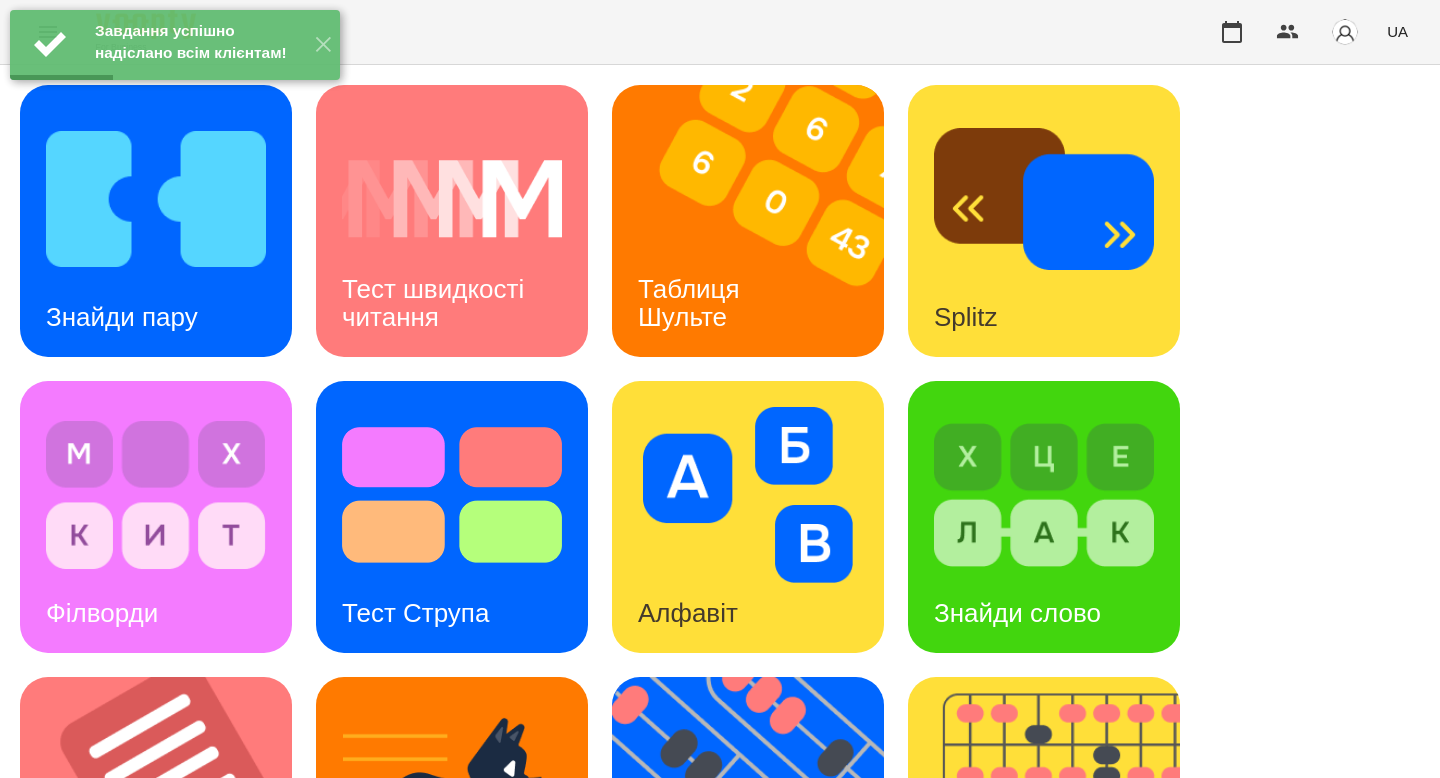click at bounding box center [748, 1087] 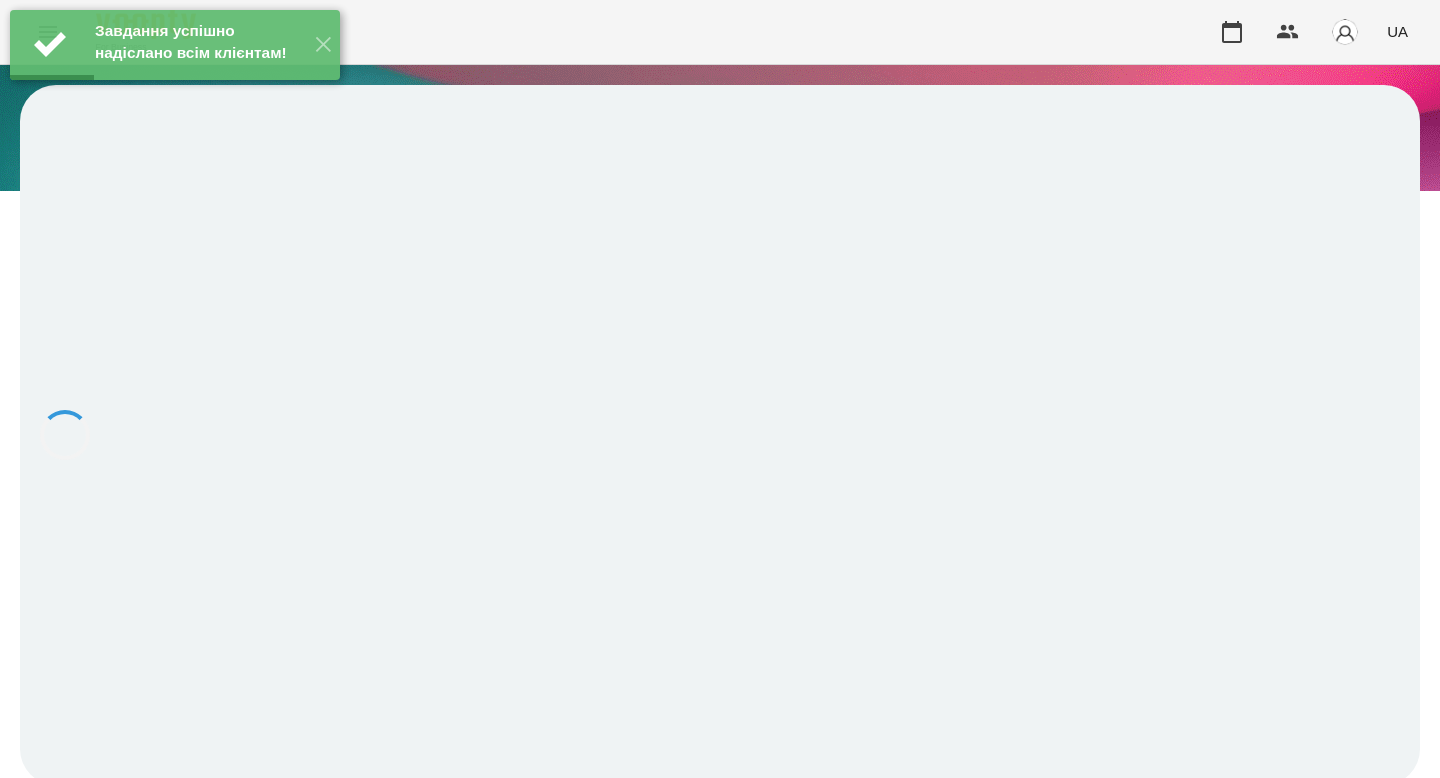 scroll, scrollTop: 0, scrollLeft: 0, axis: both 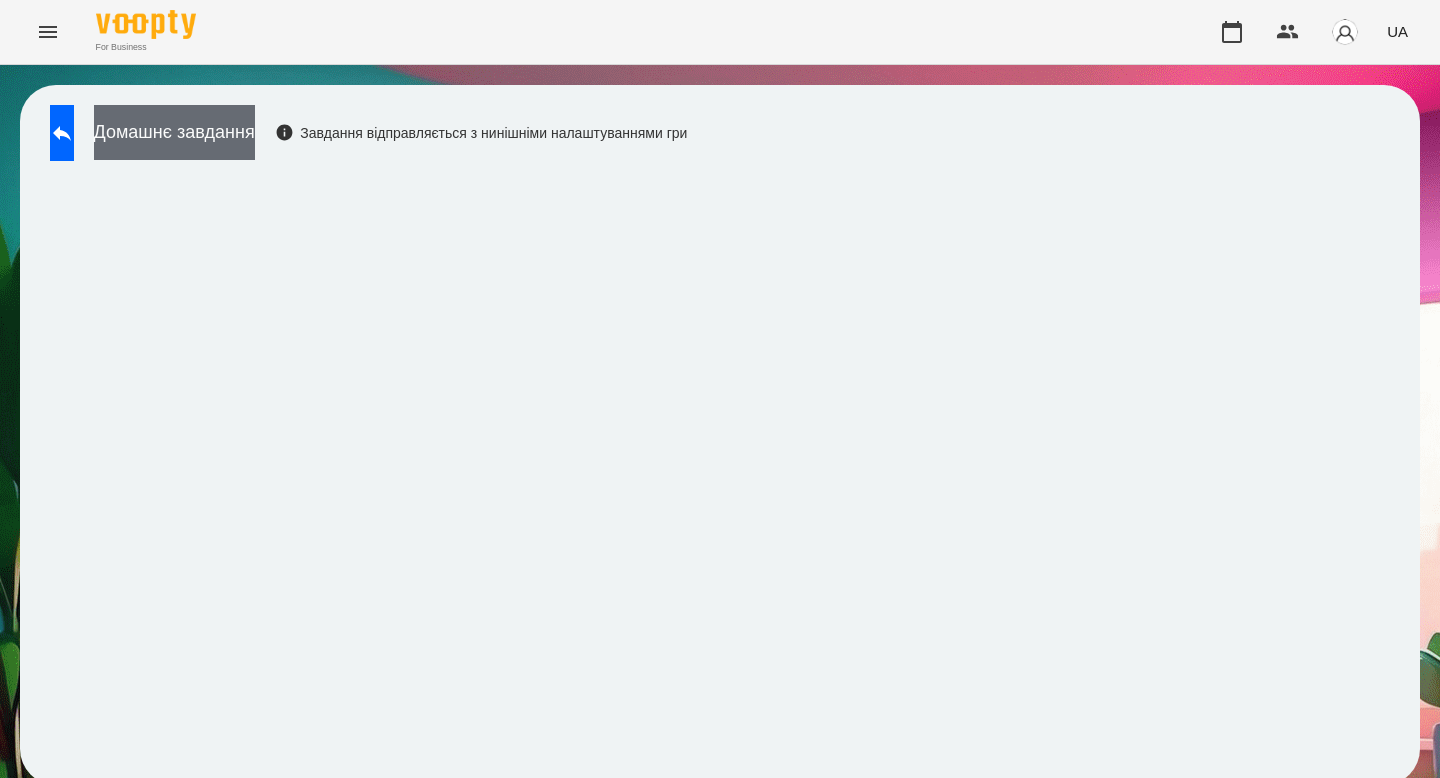 click on "Домашнє завдання" at bounding box center (174, 132) 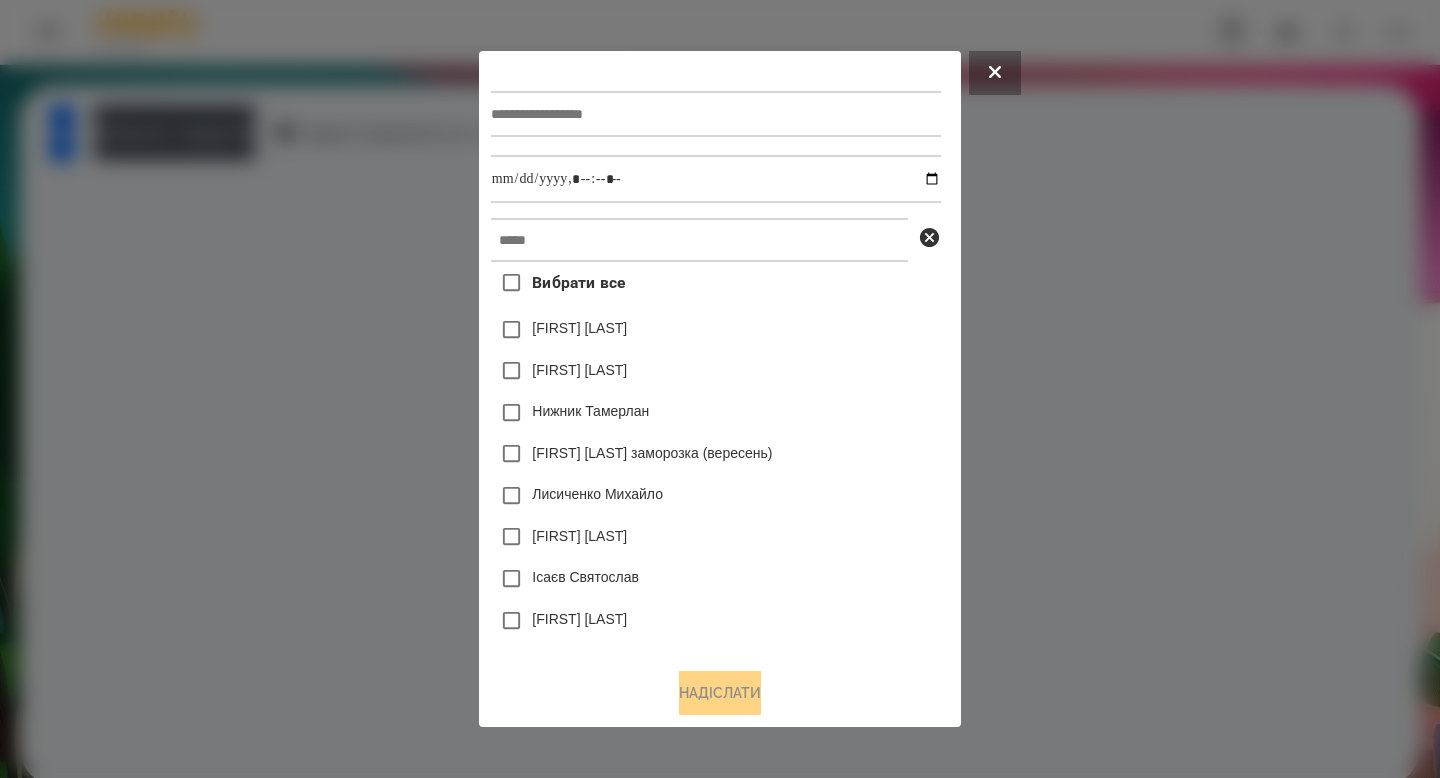 click at bounding box center [716, 114] 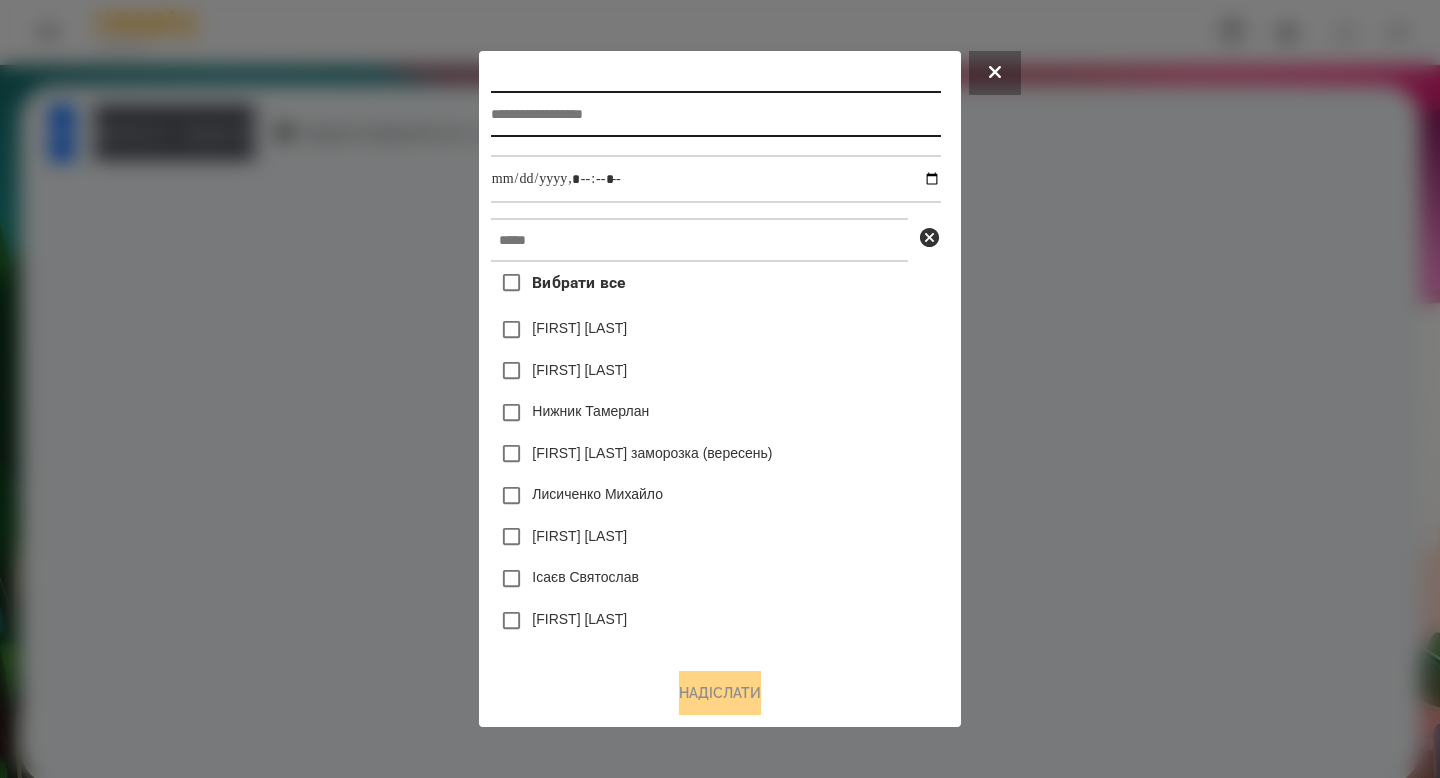 click at bounding box center [716, 114] 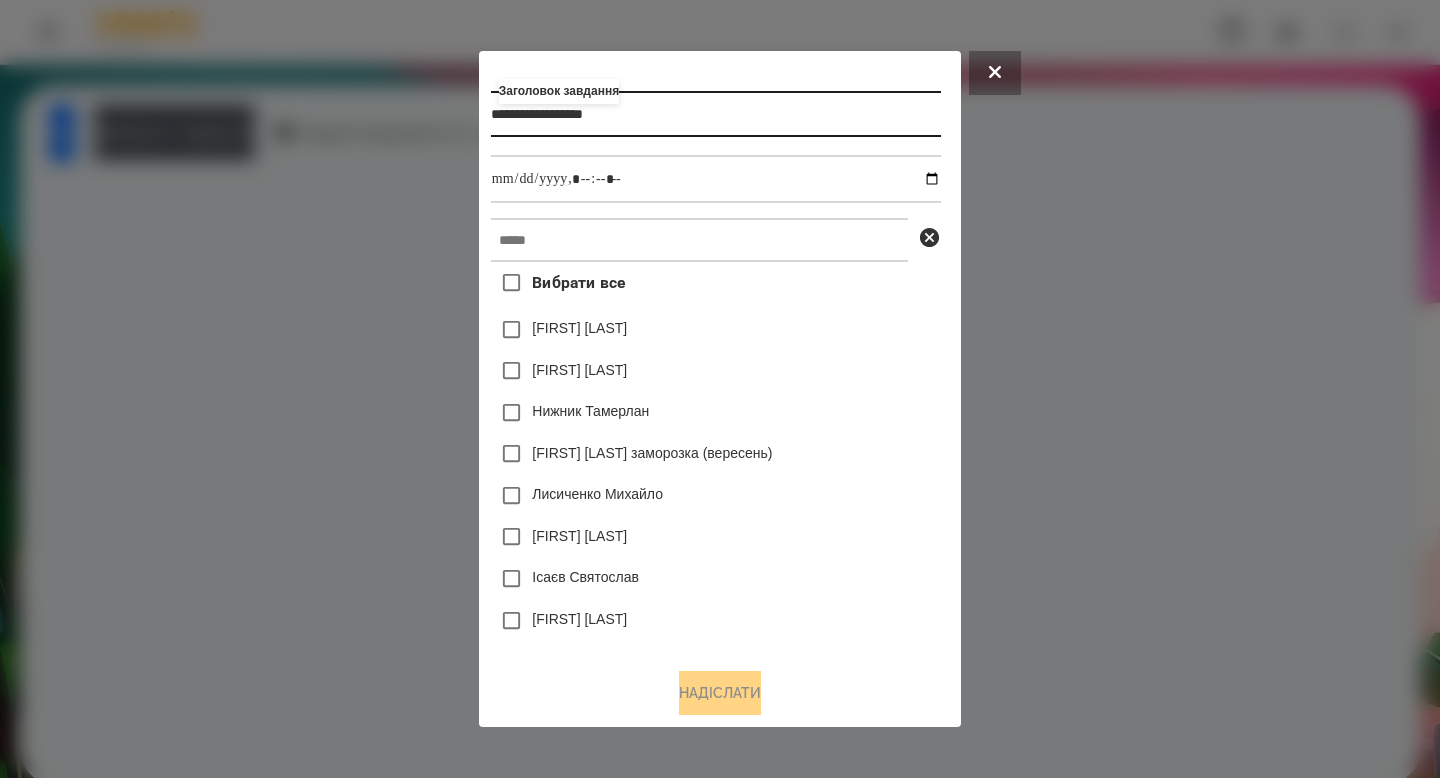 type on "**********" 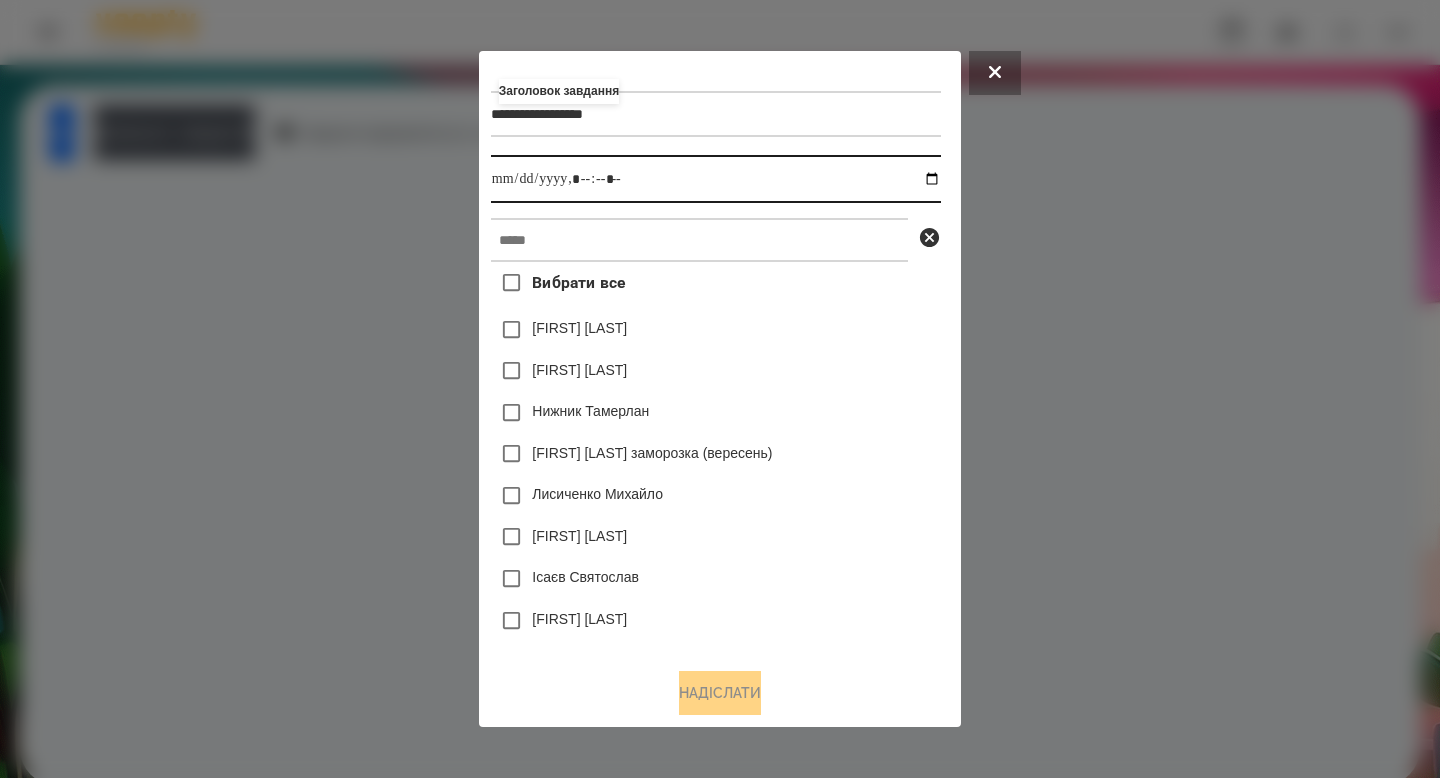 click at bounding box center [716, 179] 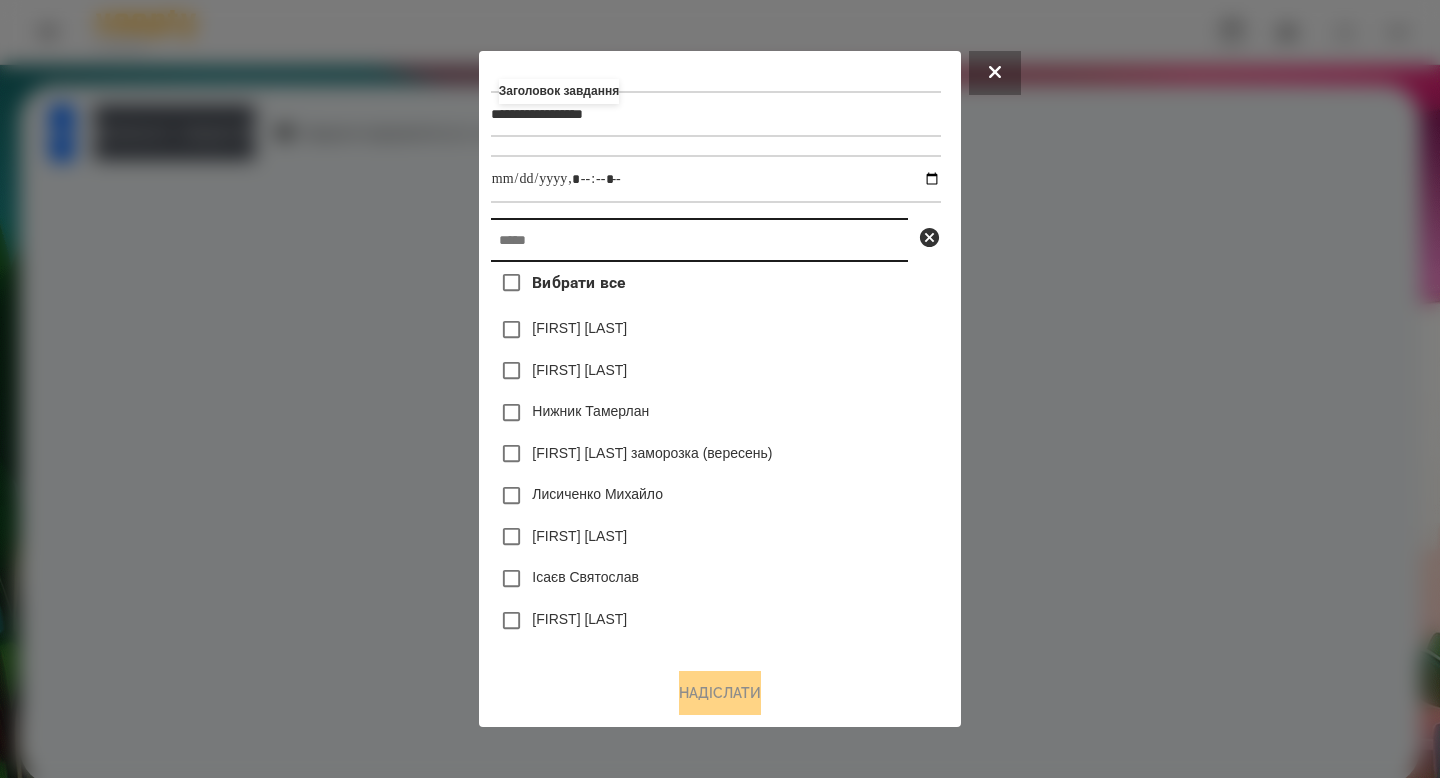 click at bounding box center [699, 240] 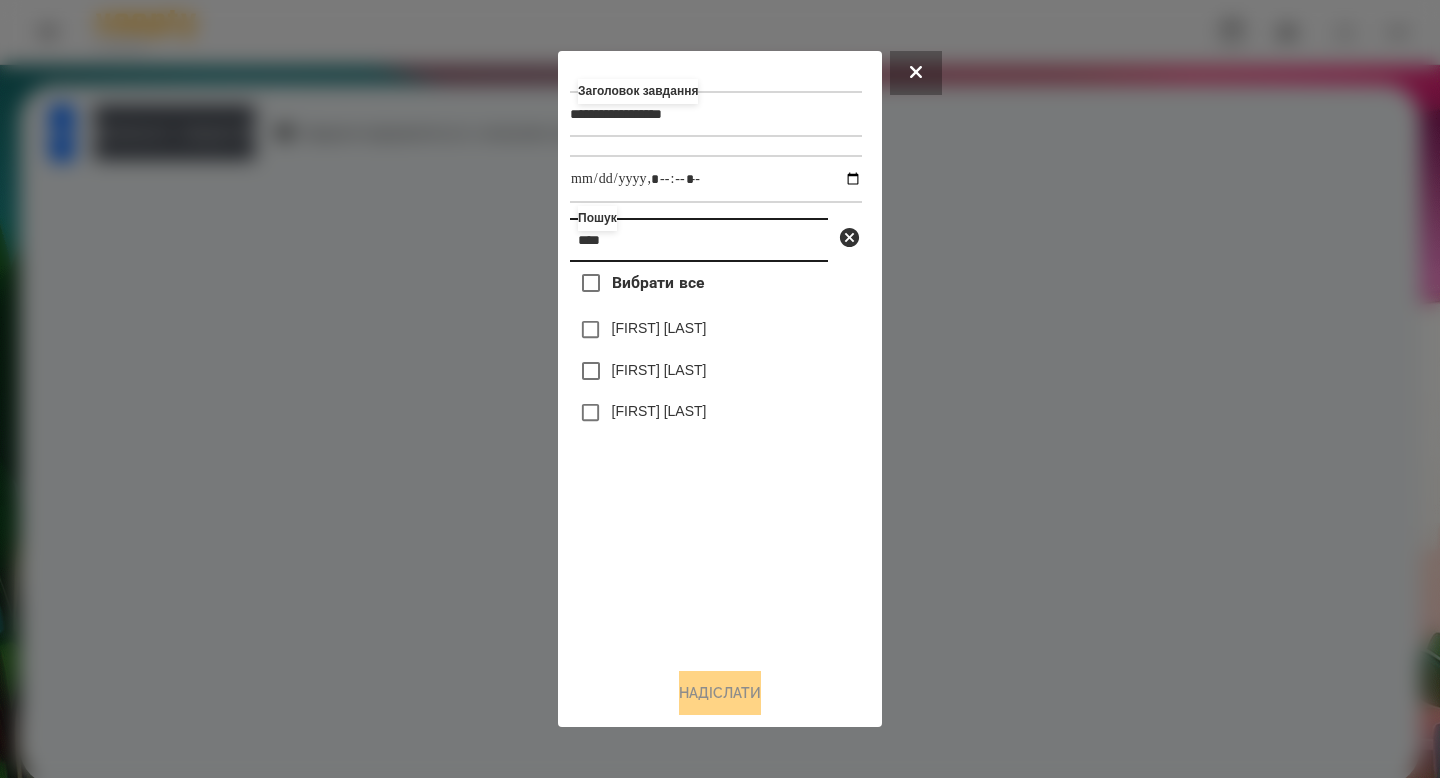 type on "****" 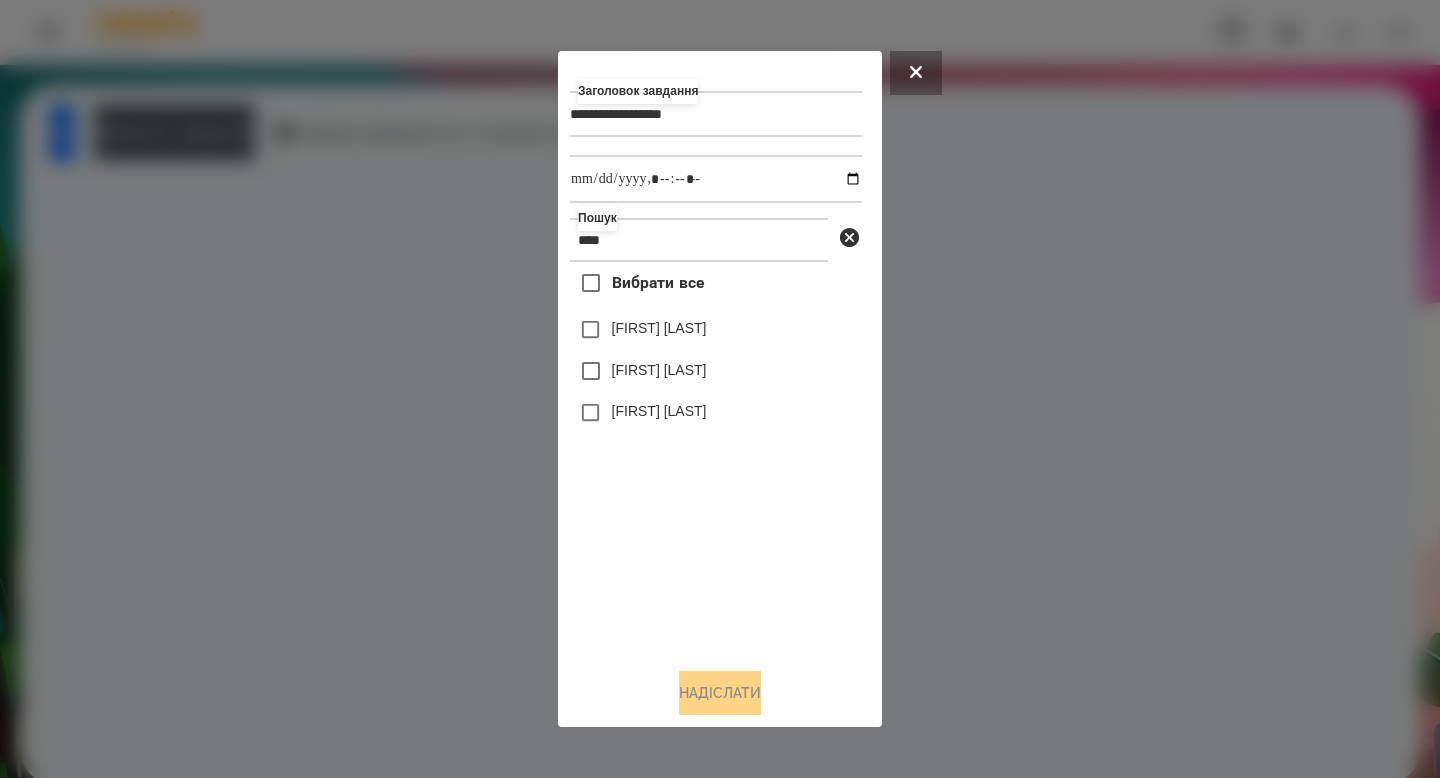 click on "[FIRST] [LAST]" at bounding box center [659, 411] 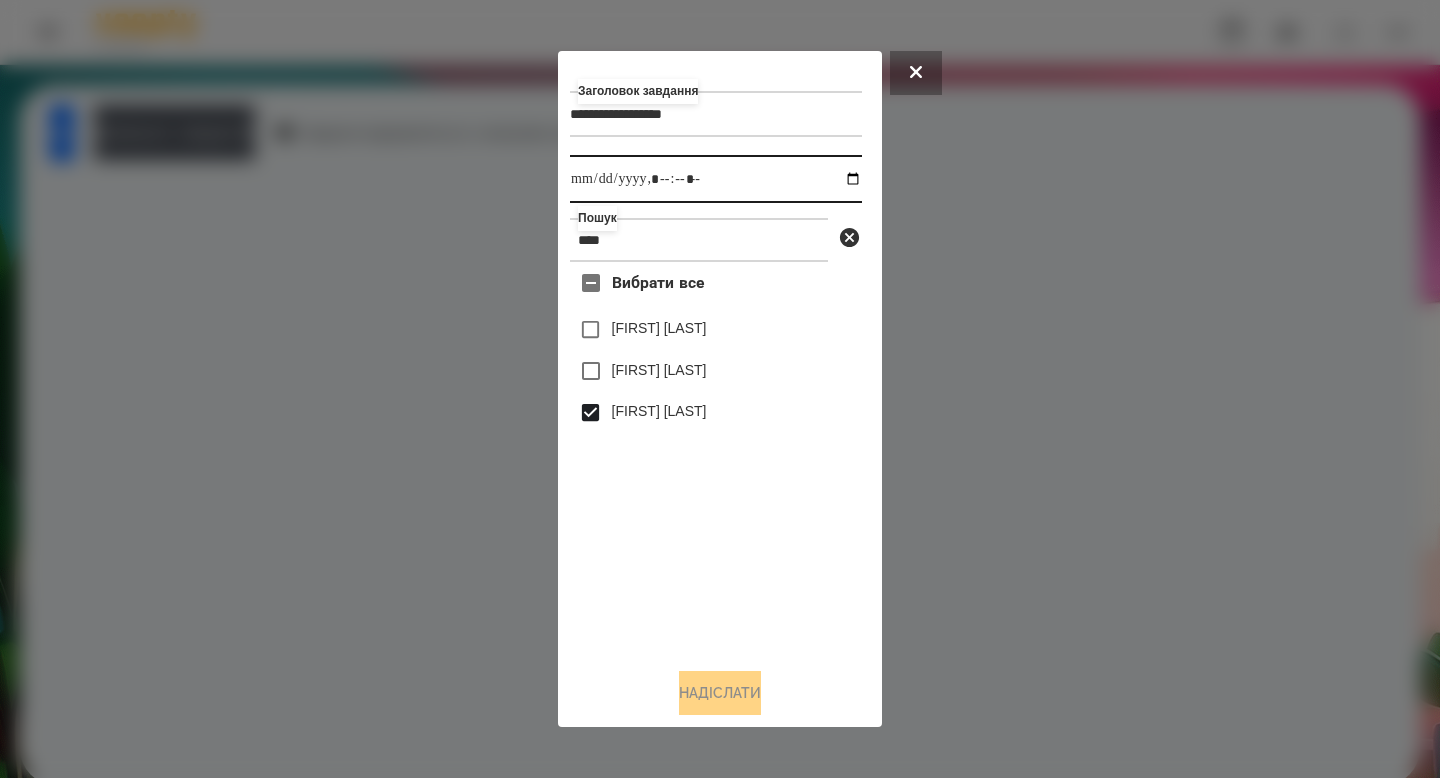 click at bounding box center [716, 179] 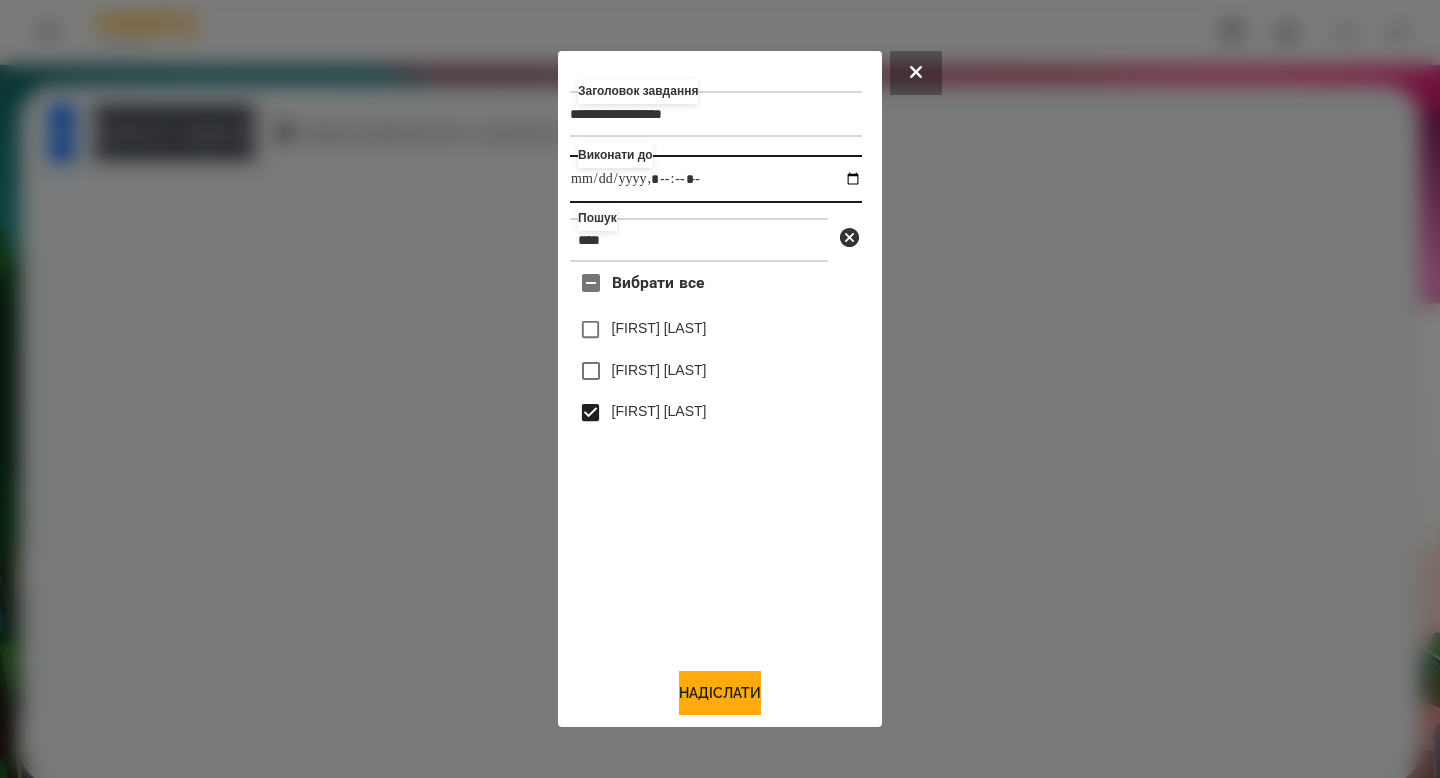 click at bounding box center (716, 179) 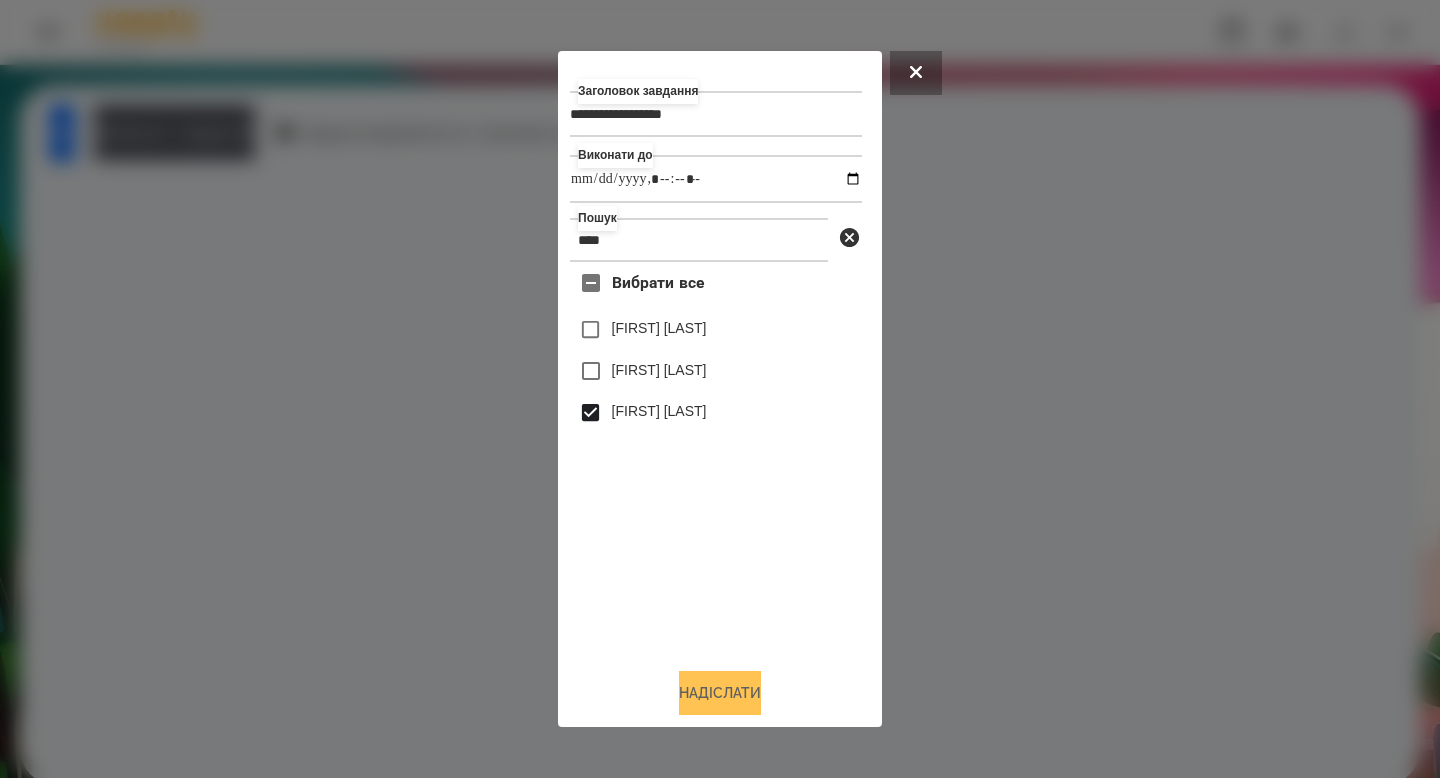 click on "Надіслати" at bounding box center [720, 693] 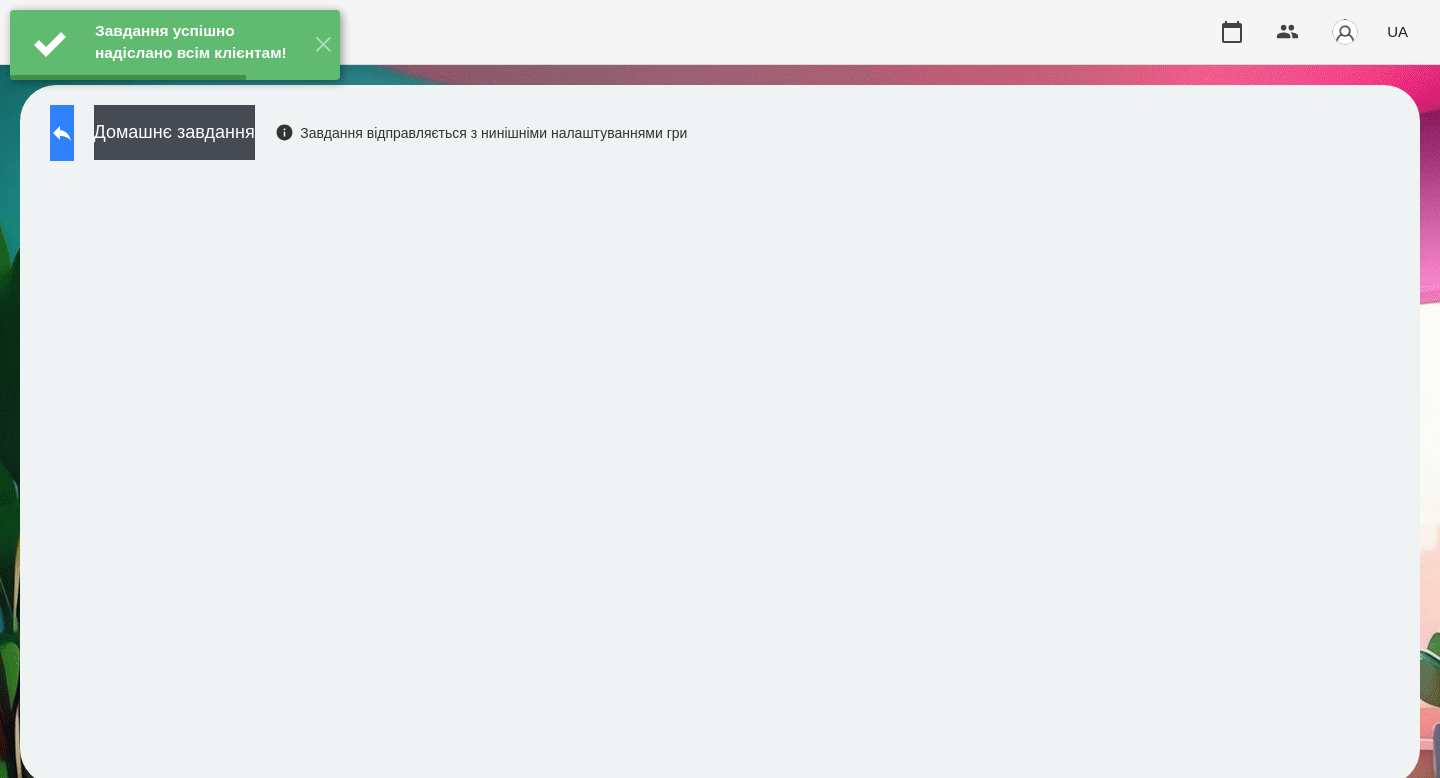 click at bounding box center [62, 133] 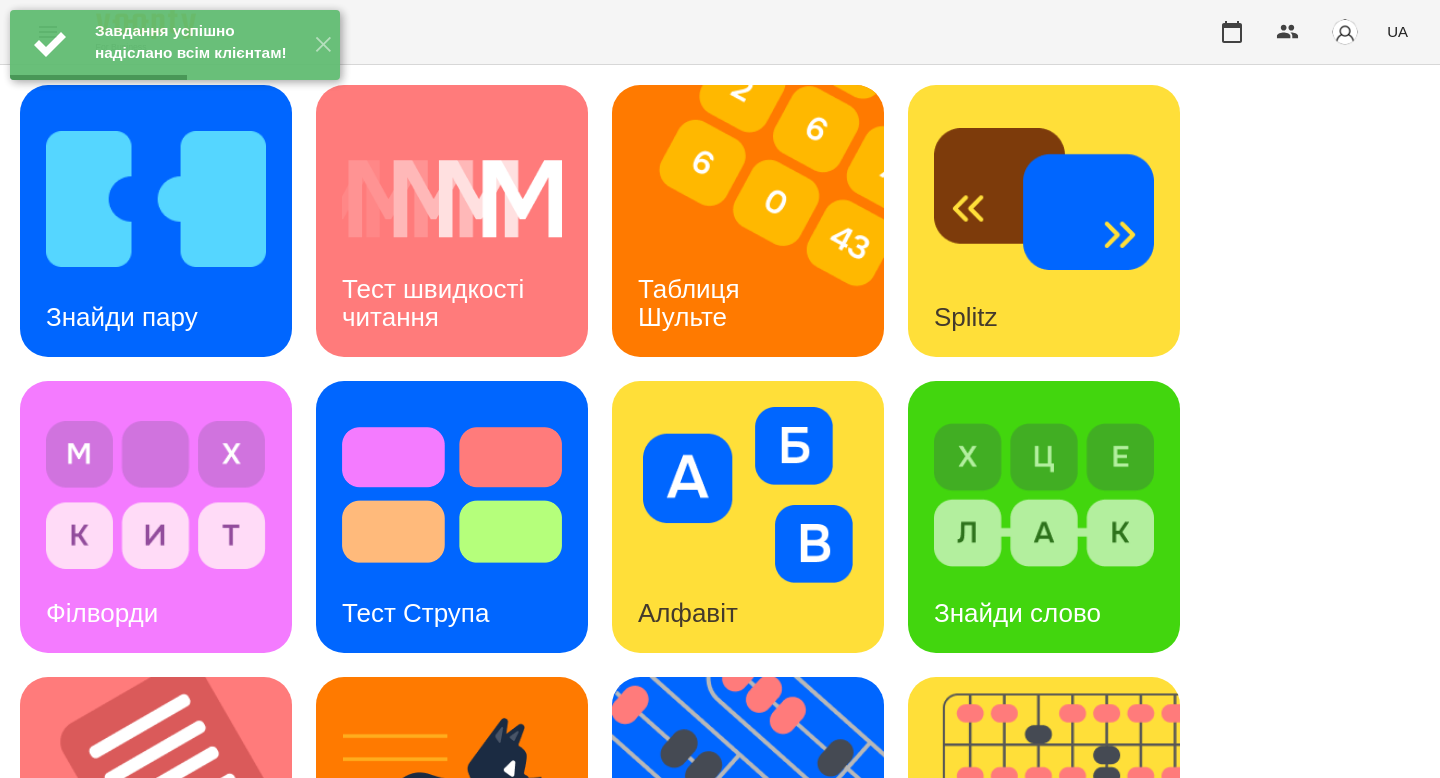 scroll, scrollTop: 783, scrollLeft: 0, axis: vertical 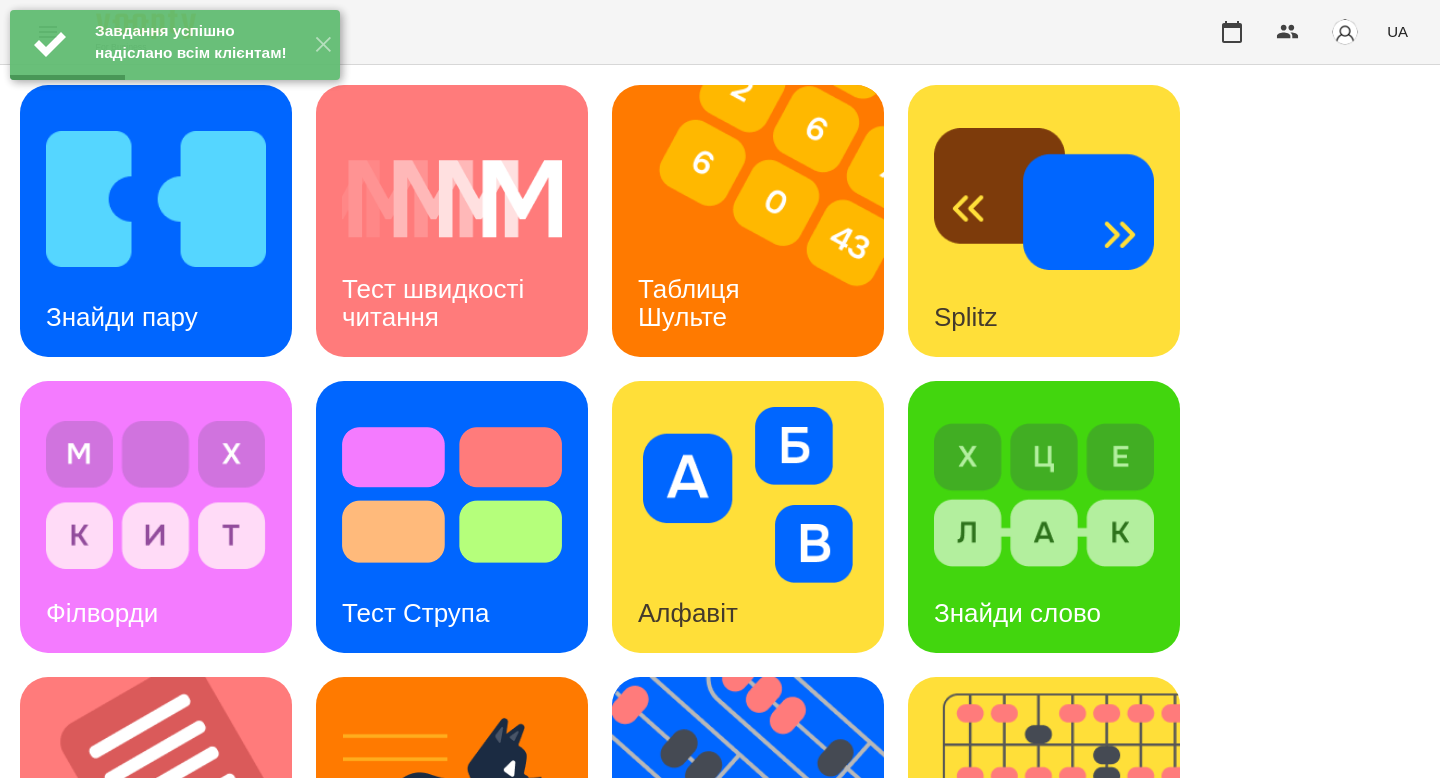 click on "Знайди пару Тест швидкості читання Таблиця
Шульте Splitz Філворди Тест Струпа Алфавіт Знайди слово Тексти Кіберкішка Флешкарти Абакус Знайди
Кіберкішку Мнемотехніка Ментальний
рахунок Стовпці Ділення множення" at bounding box center (720, 813) 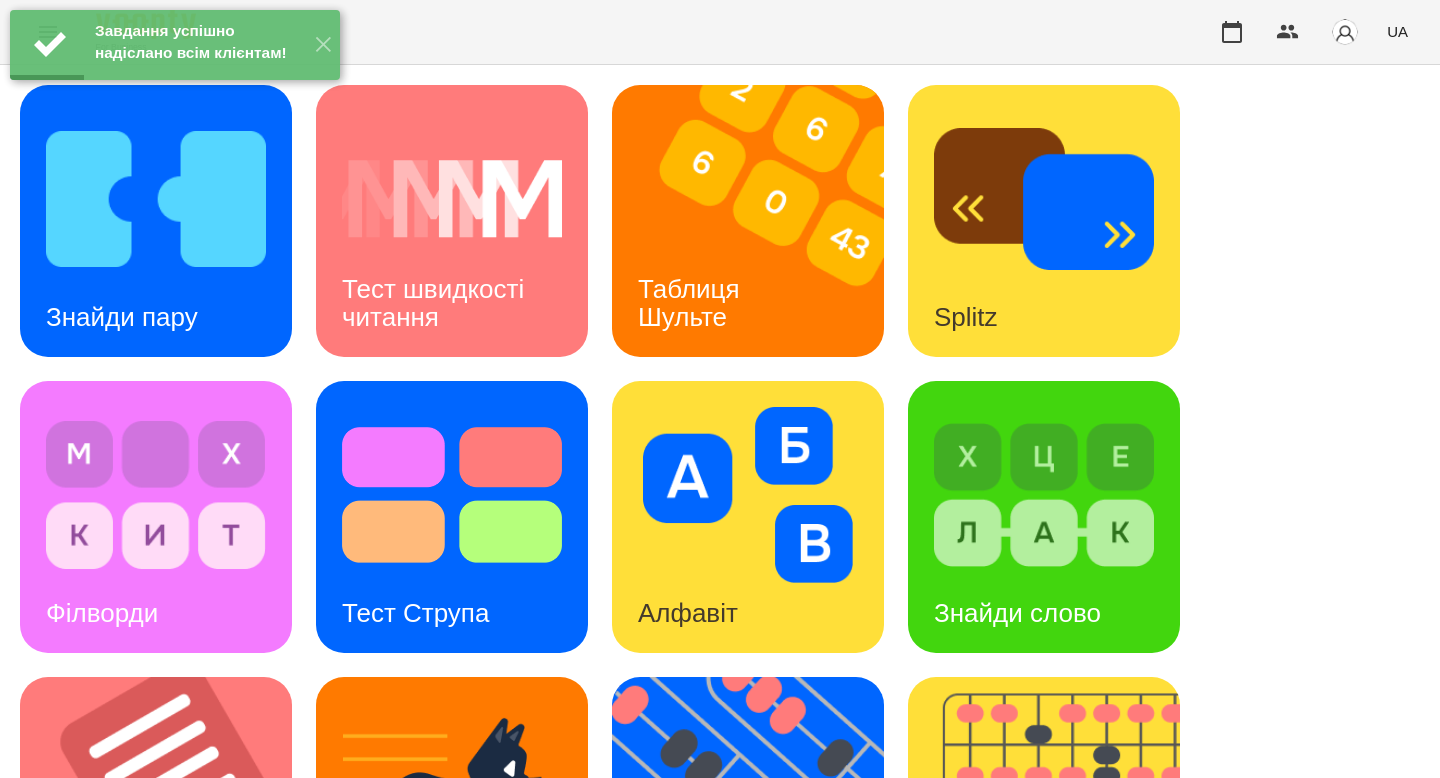 click on "Стовпці" at bounding box center (980, 1205) 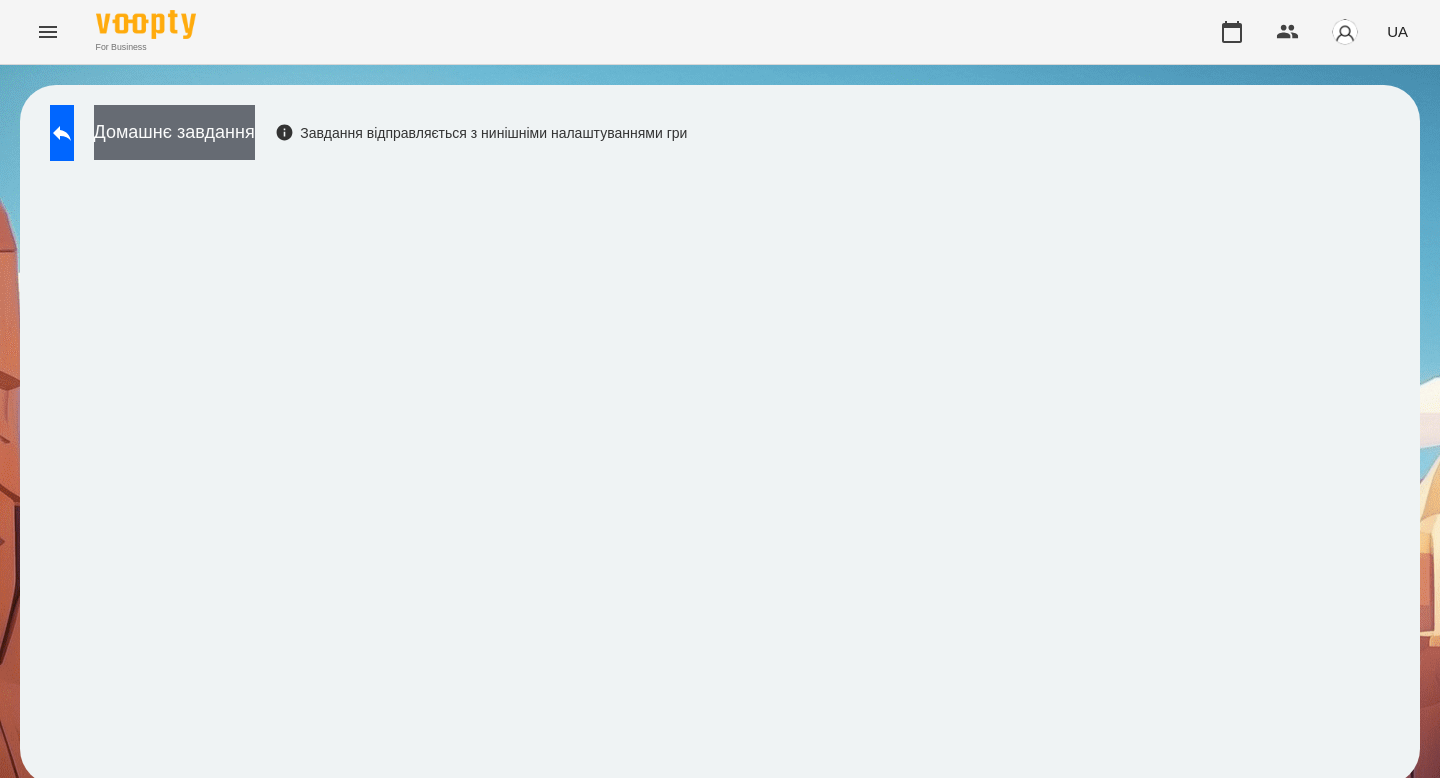 click on "Домашнє завдання" at bounding box center [174, 132] 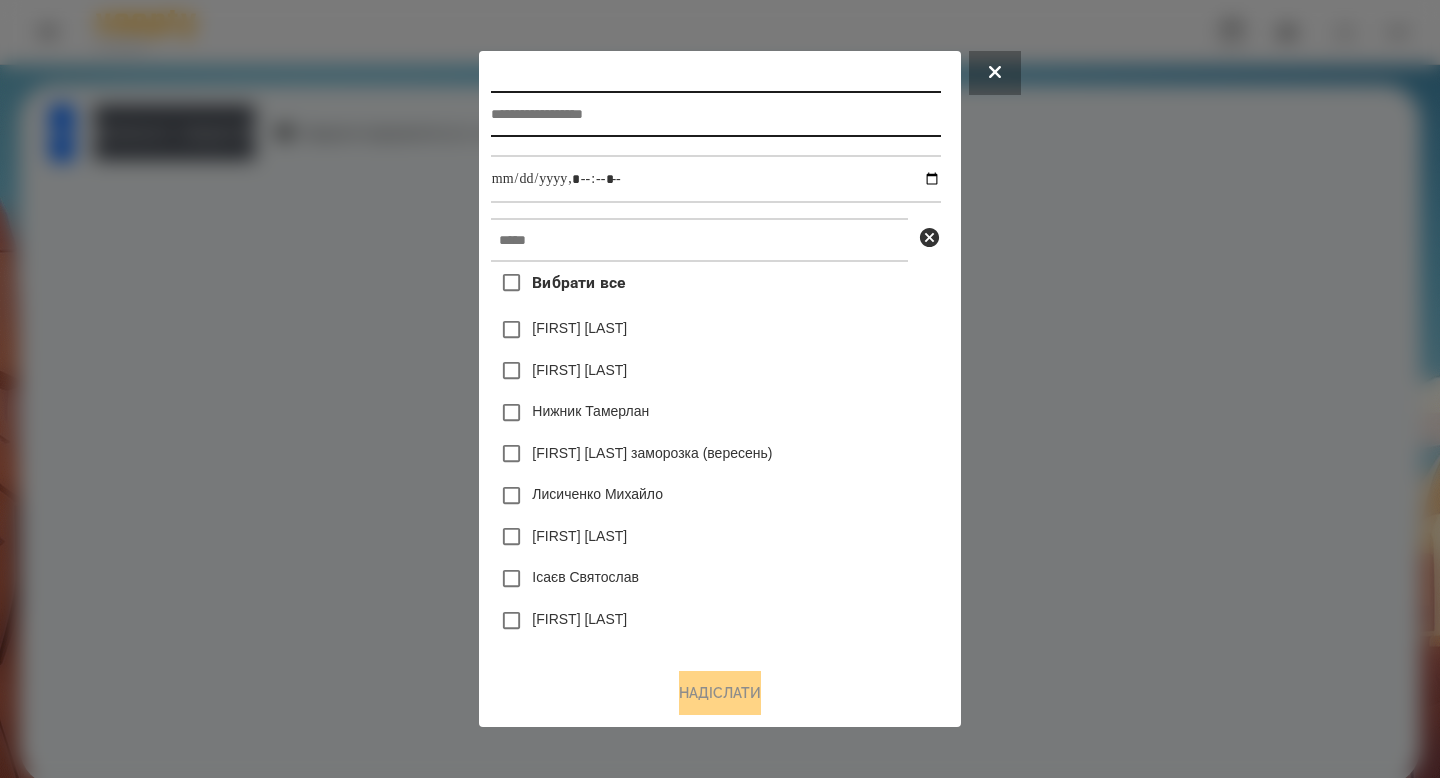 click at bounding box center (716, 114) 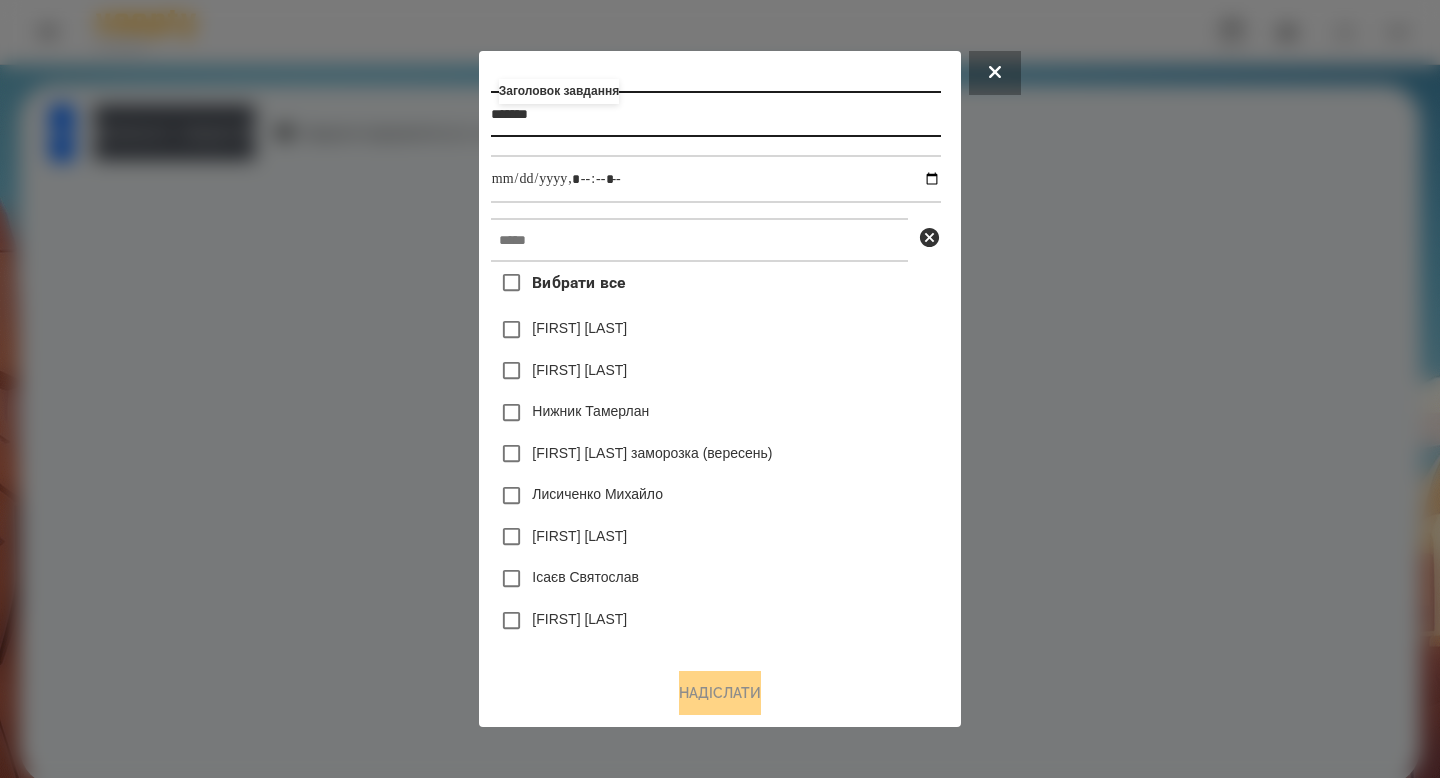 type on "*******" 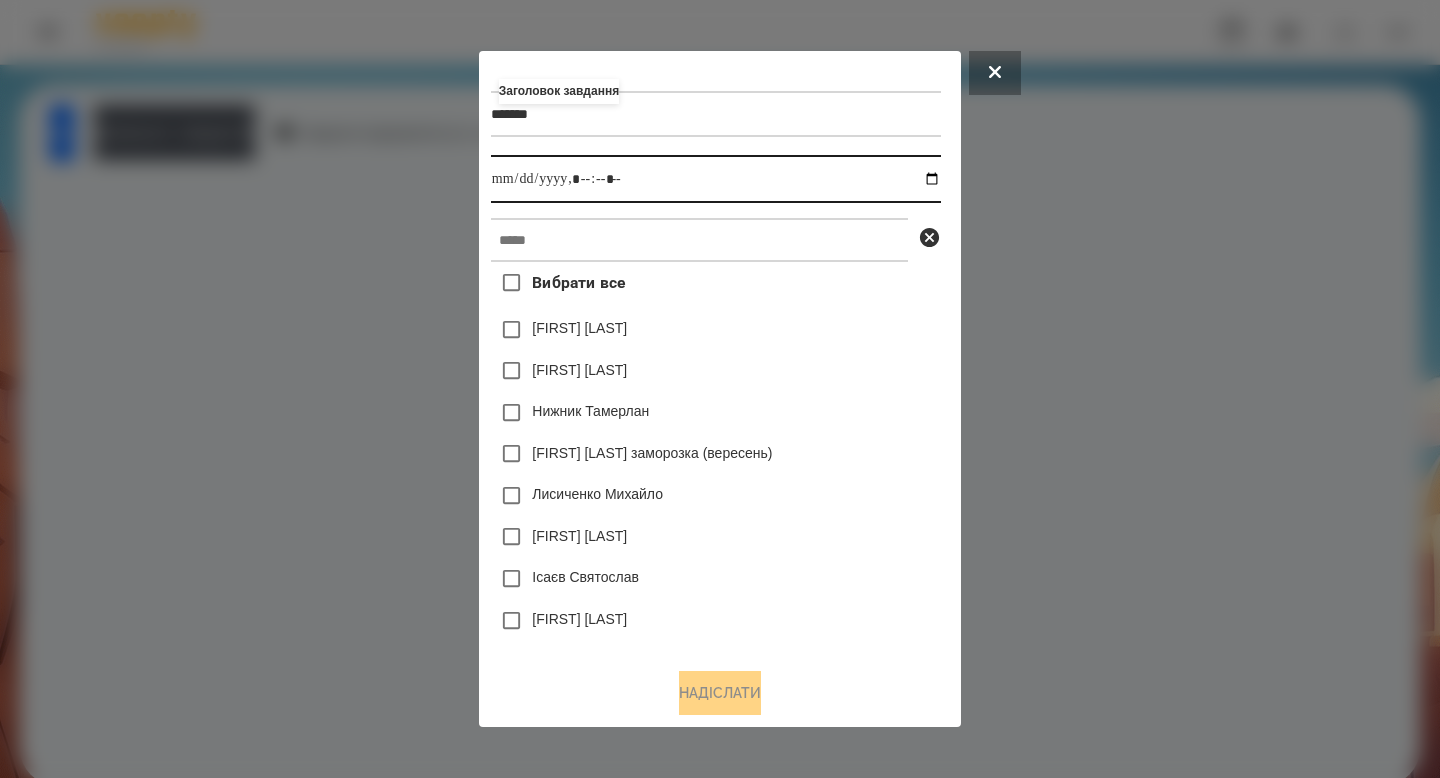 click at bounding box center [716, 179] 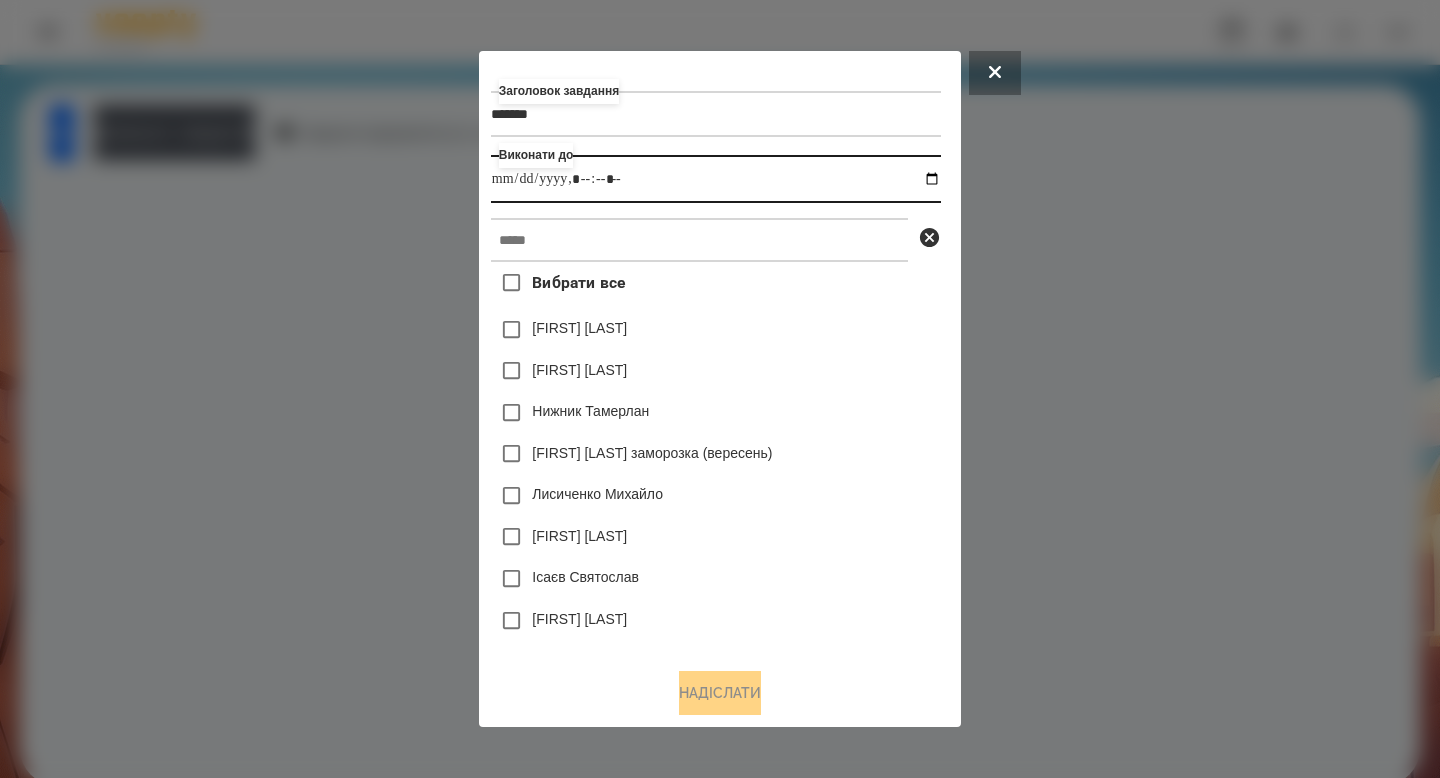 click at bounding box center [716, 179] 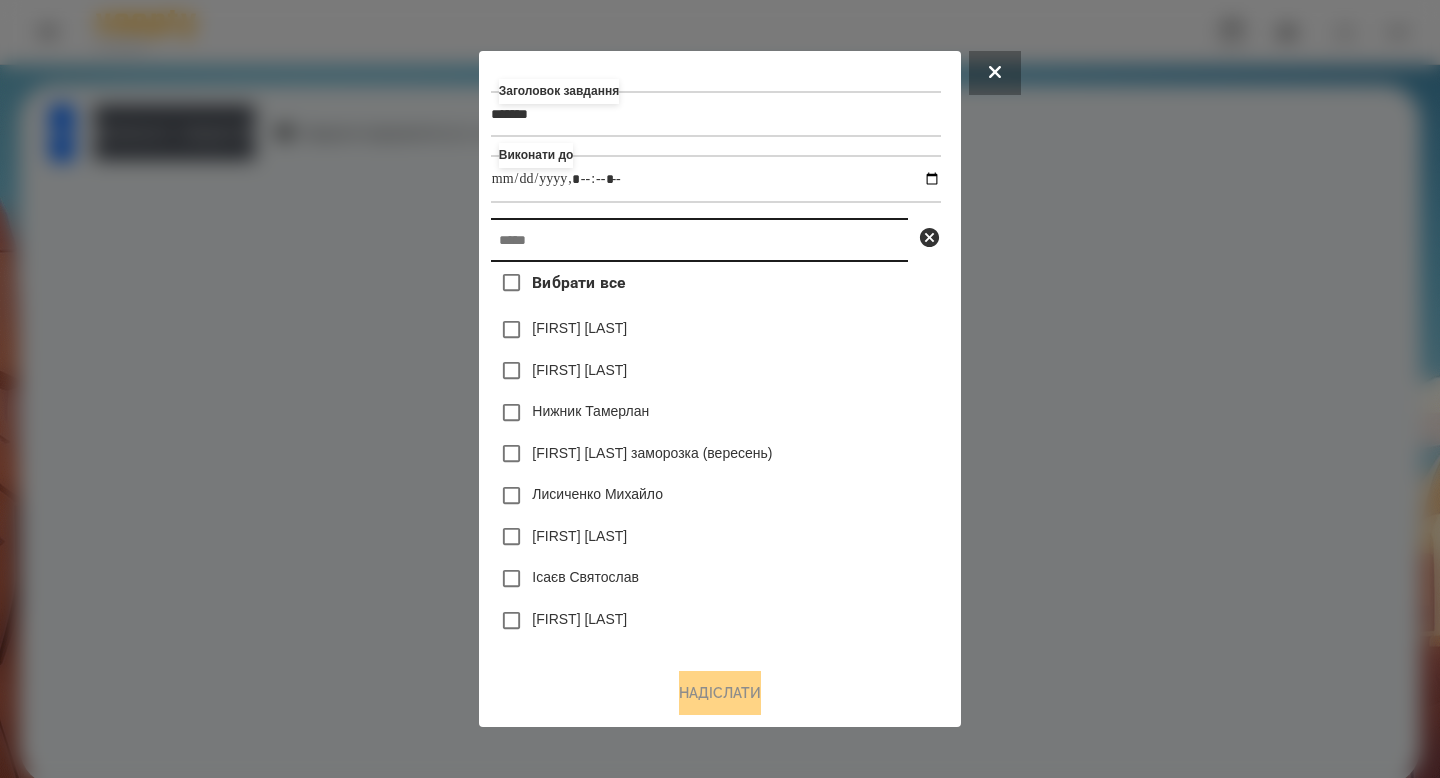 click at bounding box center (699, 240) 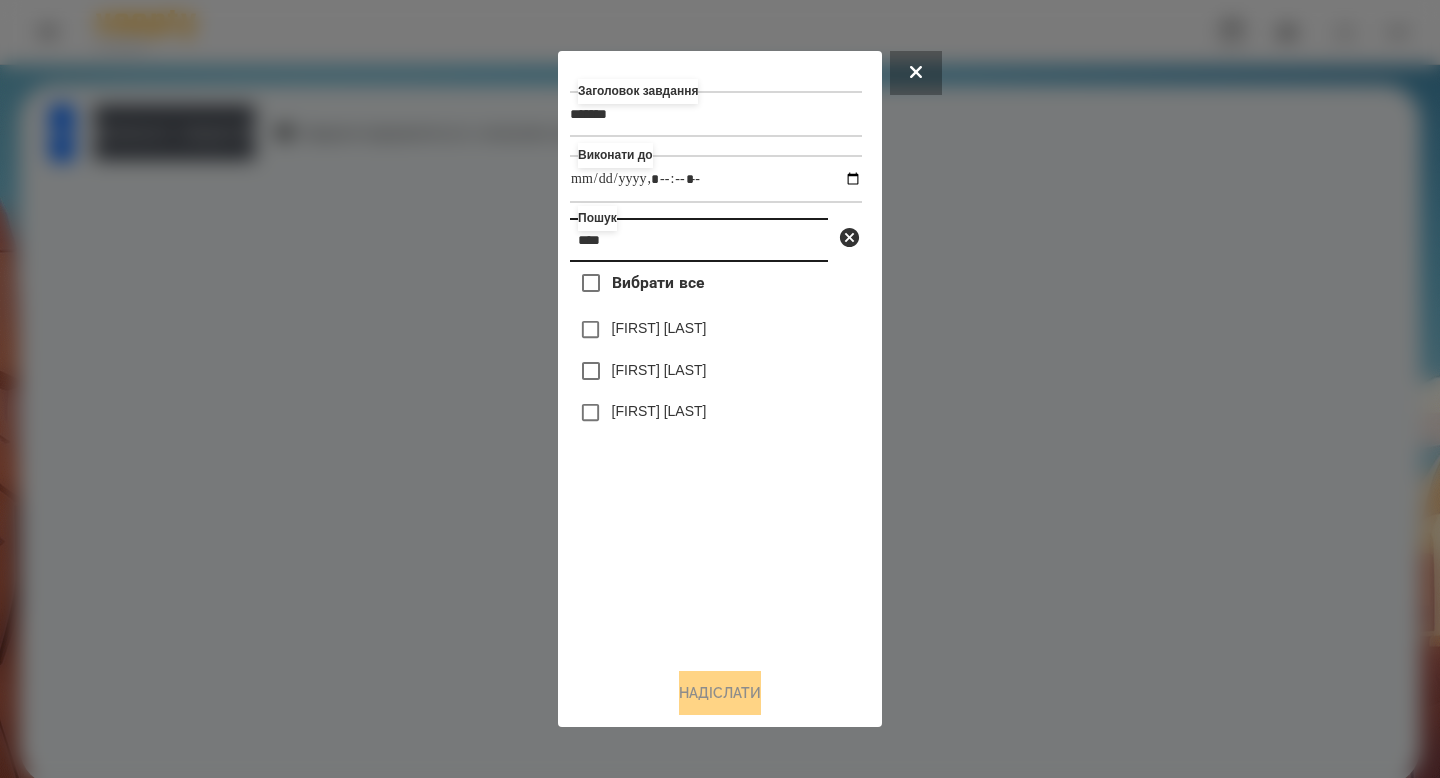 type on "****" 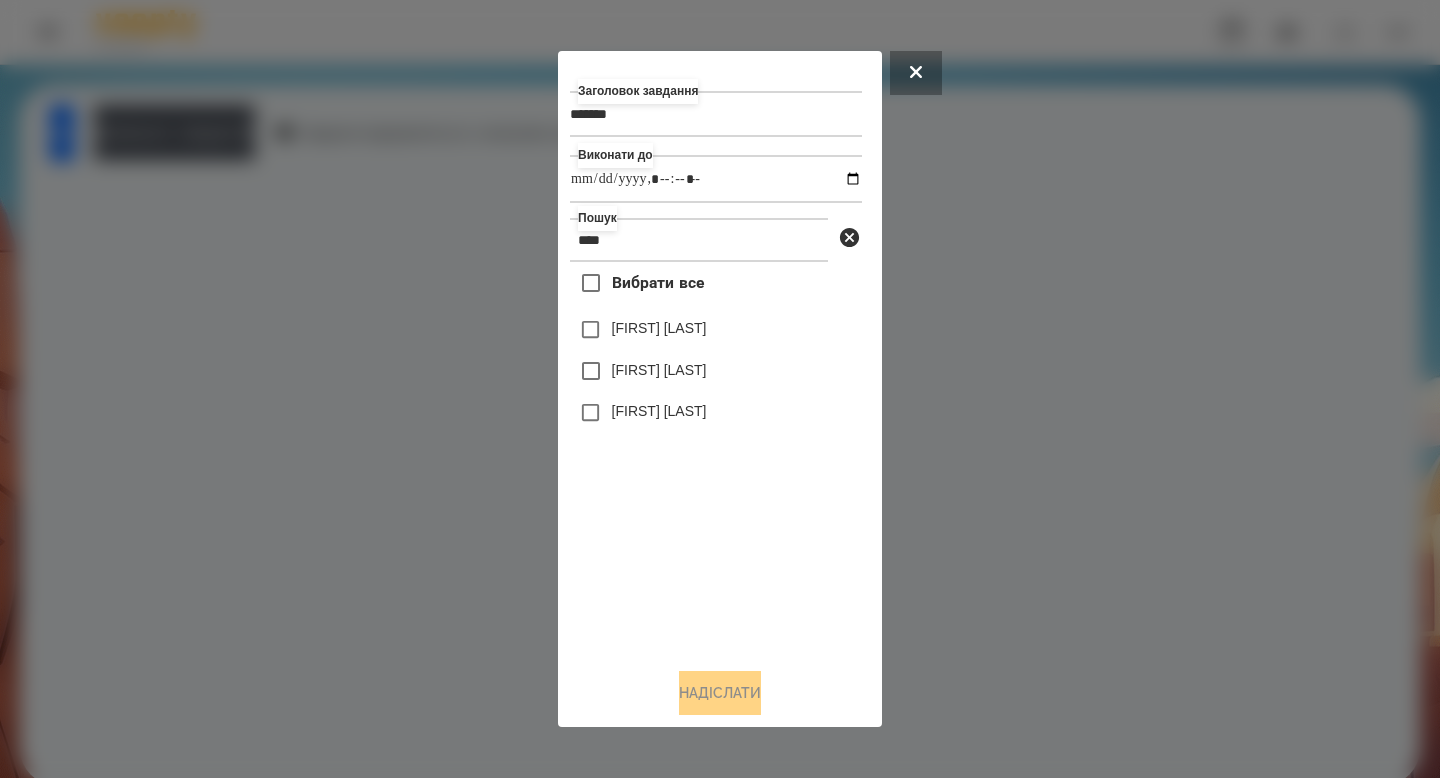 click on "[FIRST] [LAST]" at bounding box center (716, 371) 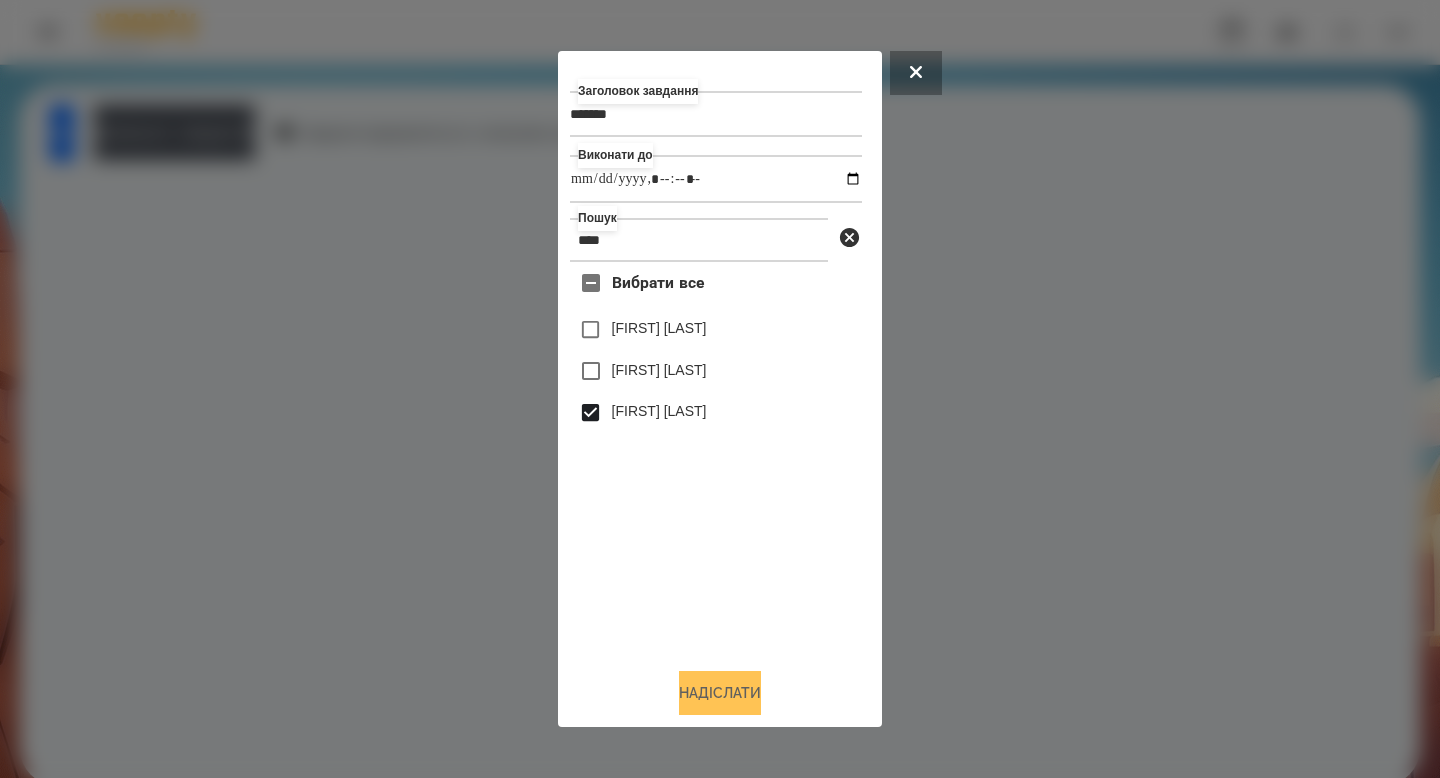 click on "Надіслати" at bounding box center [720, 693] 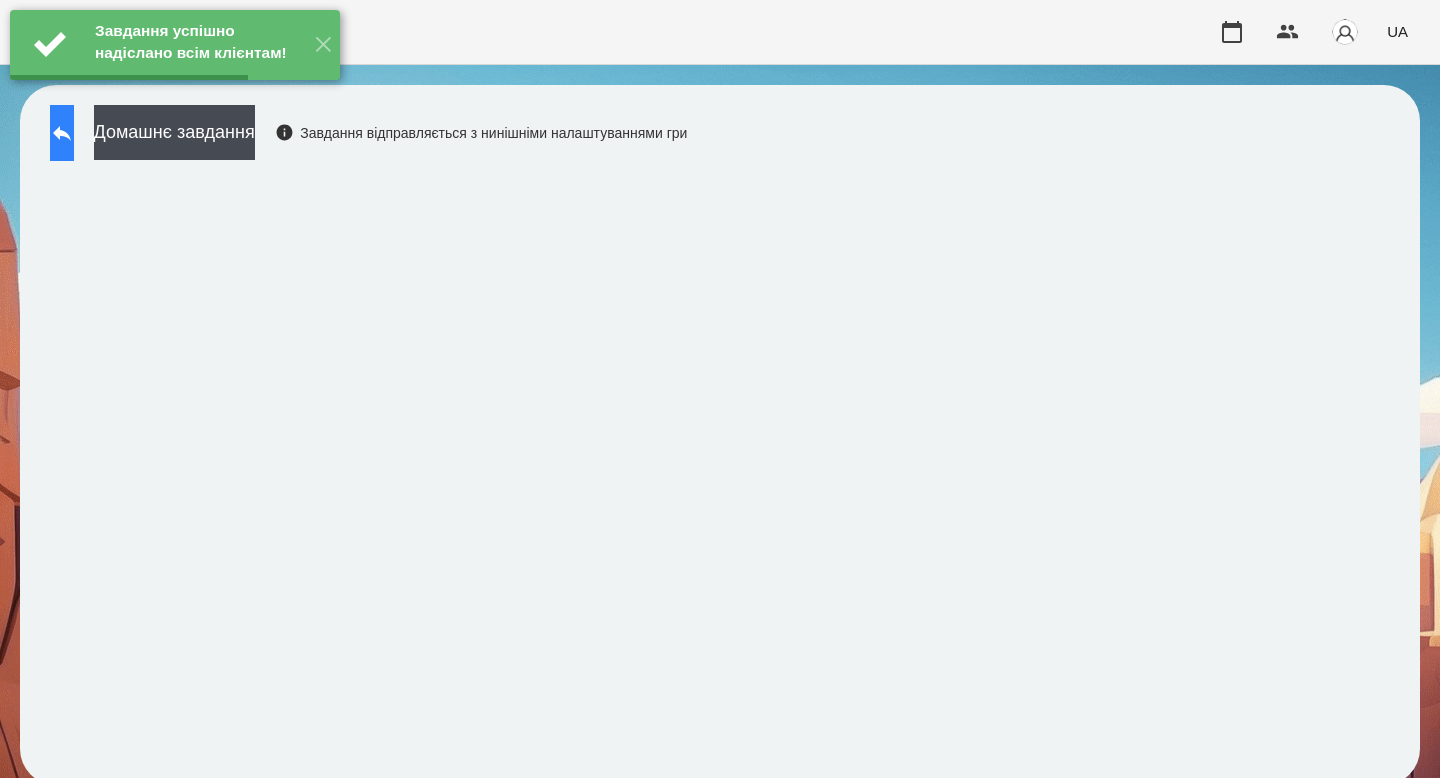 click 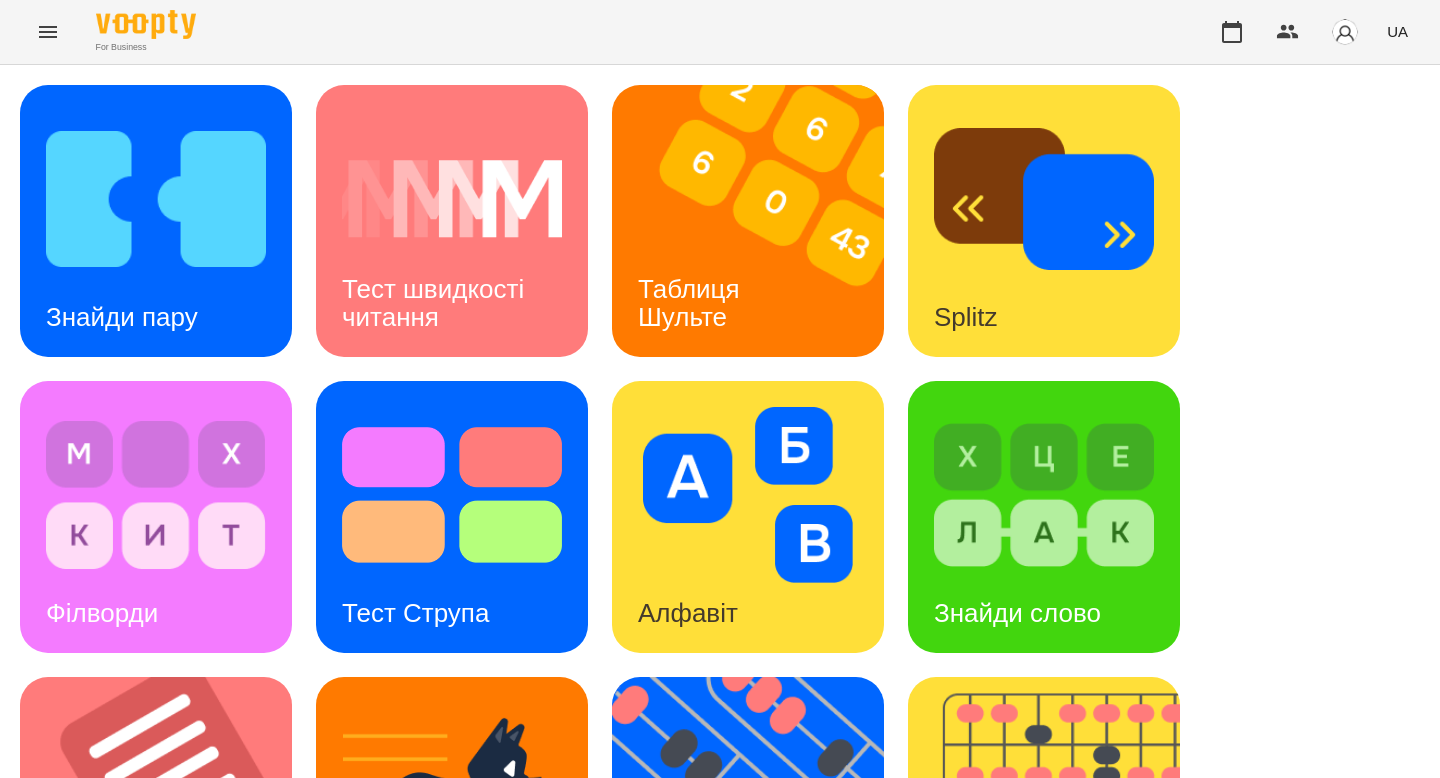 scroll, scrollTop: 620, scrollLeft: 0, axis: vertical 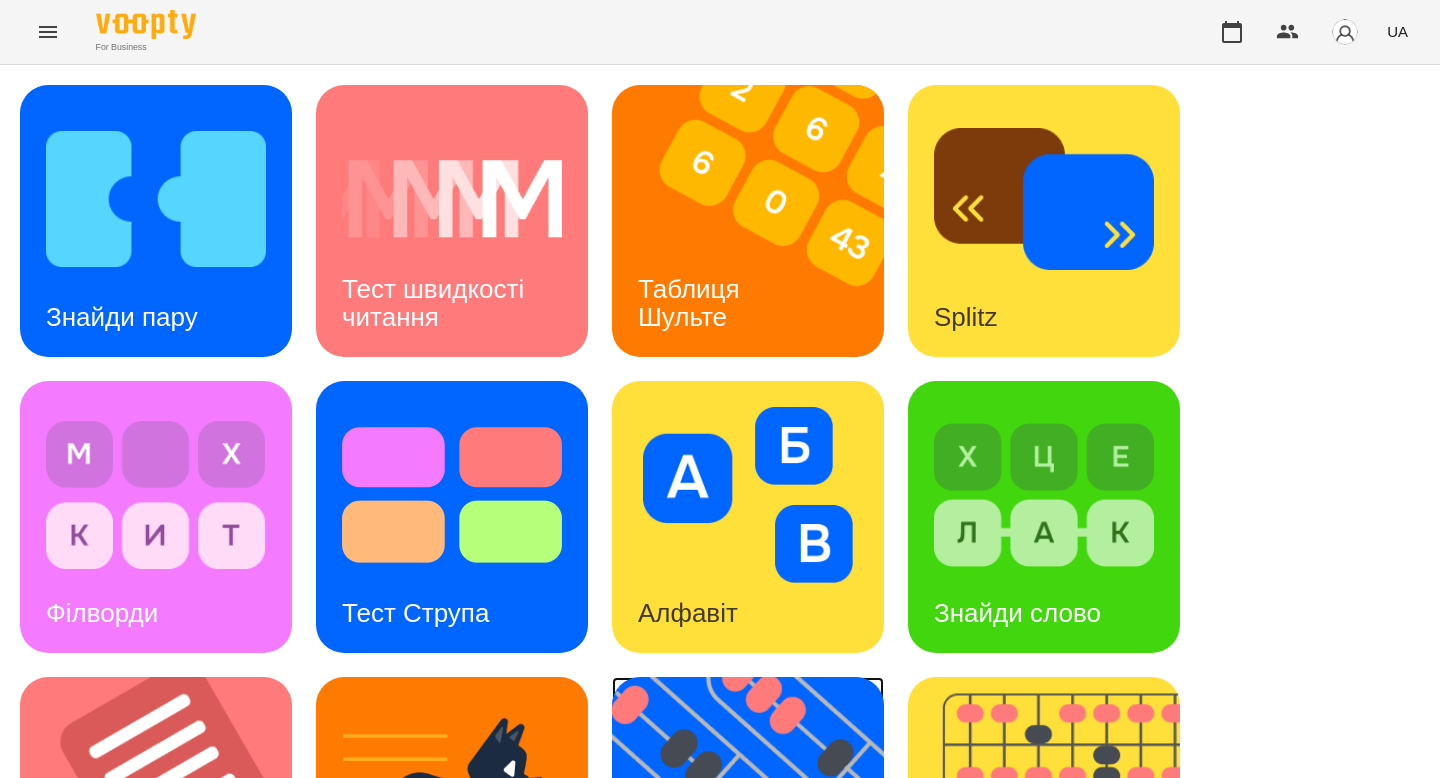 click at bounding box center (760, 813) 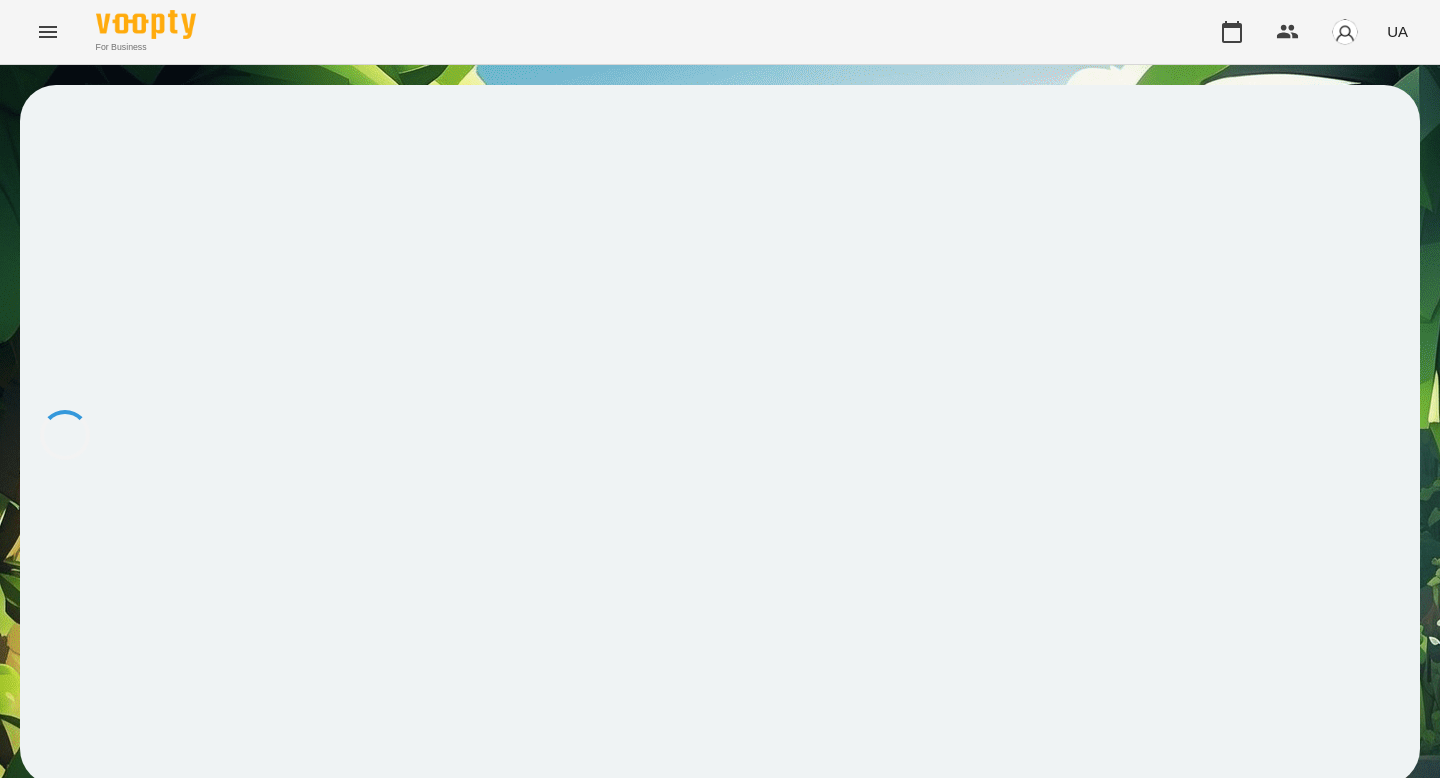 scroll, scrollTop: 0, scrollLeft: 0, axis: both 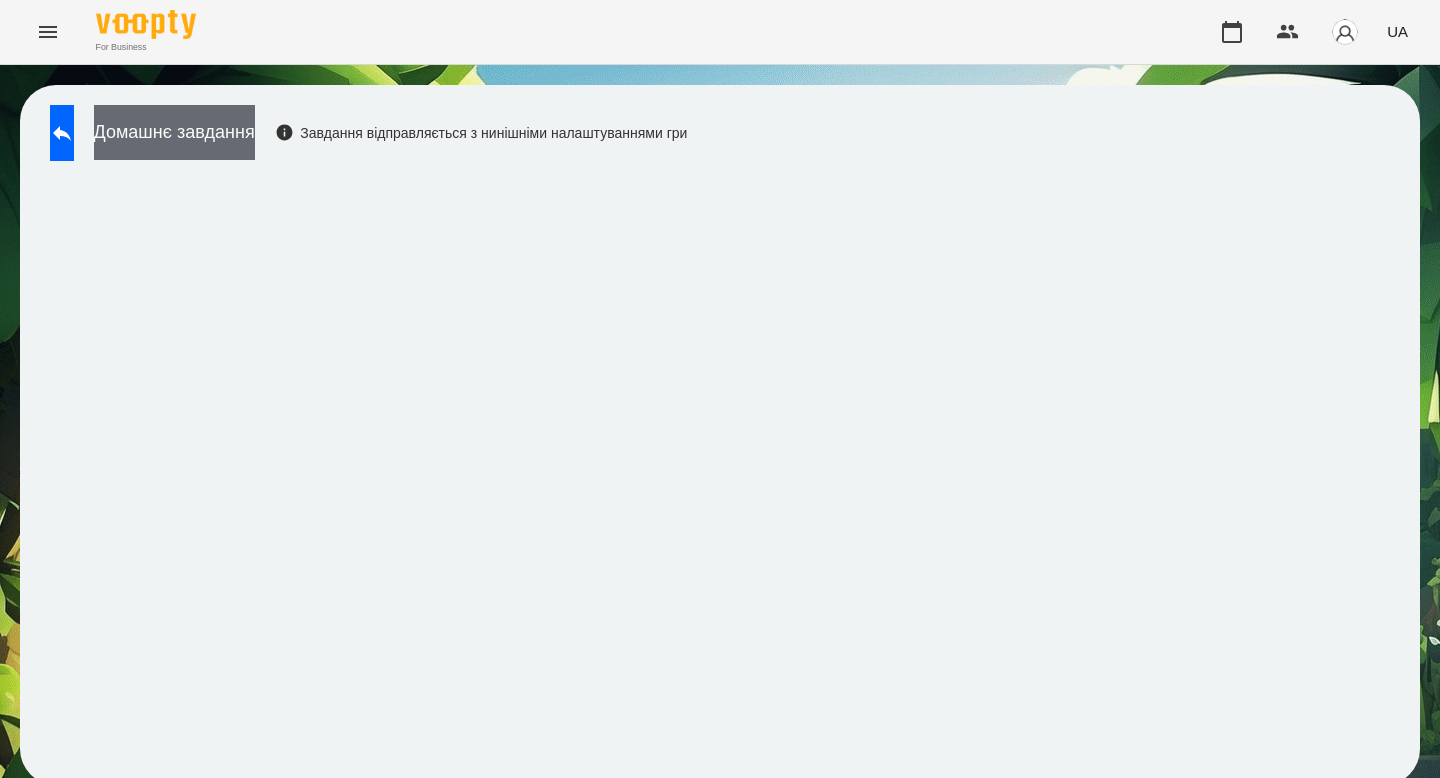 click on "Домашнє завдання" at bounding box center [174, 132] 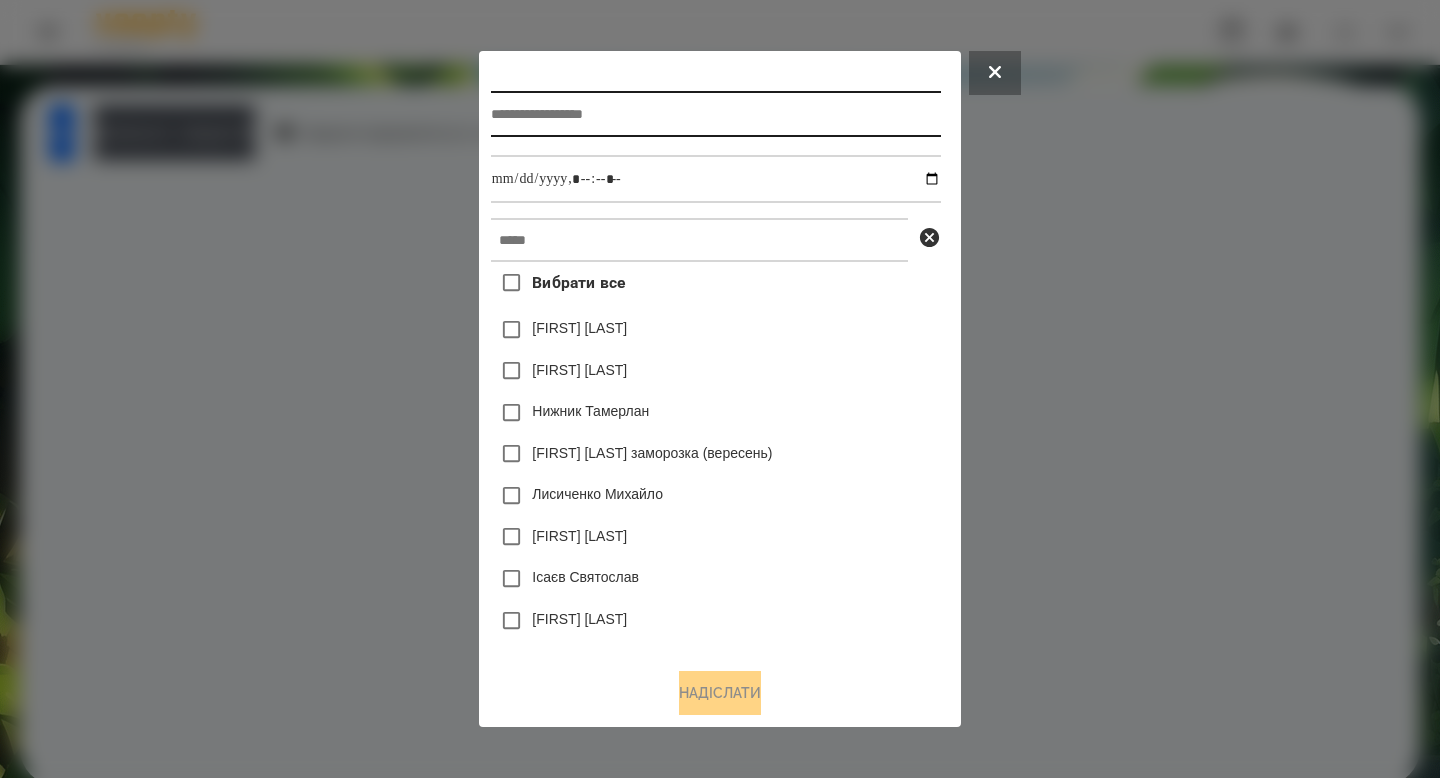 click at bounding box center [716, 114] 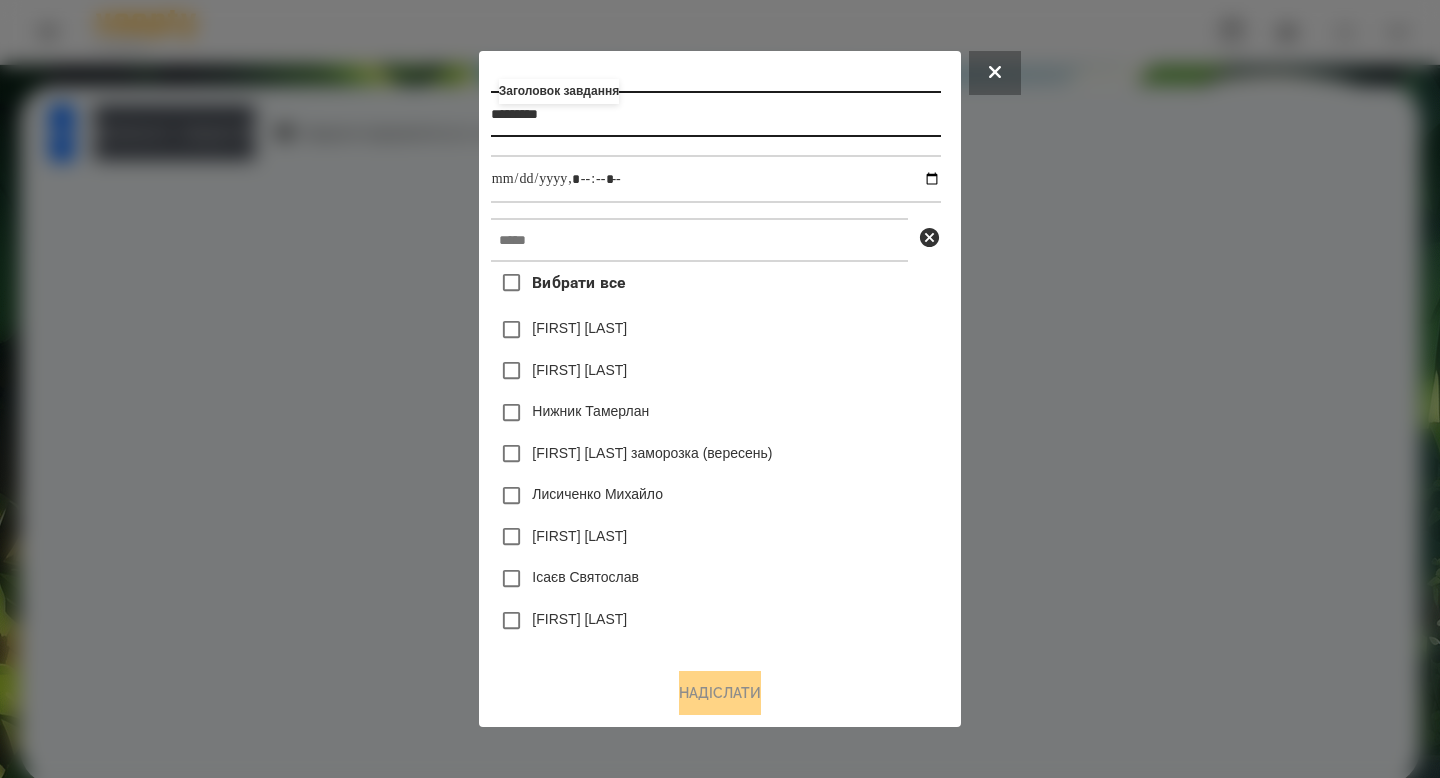 type on "*********" 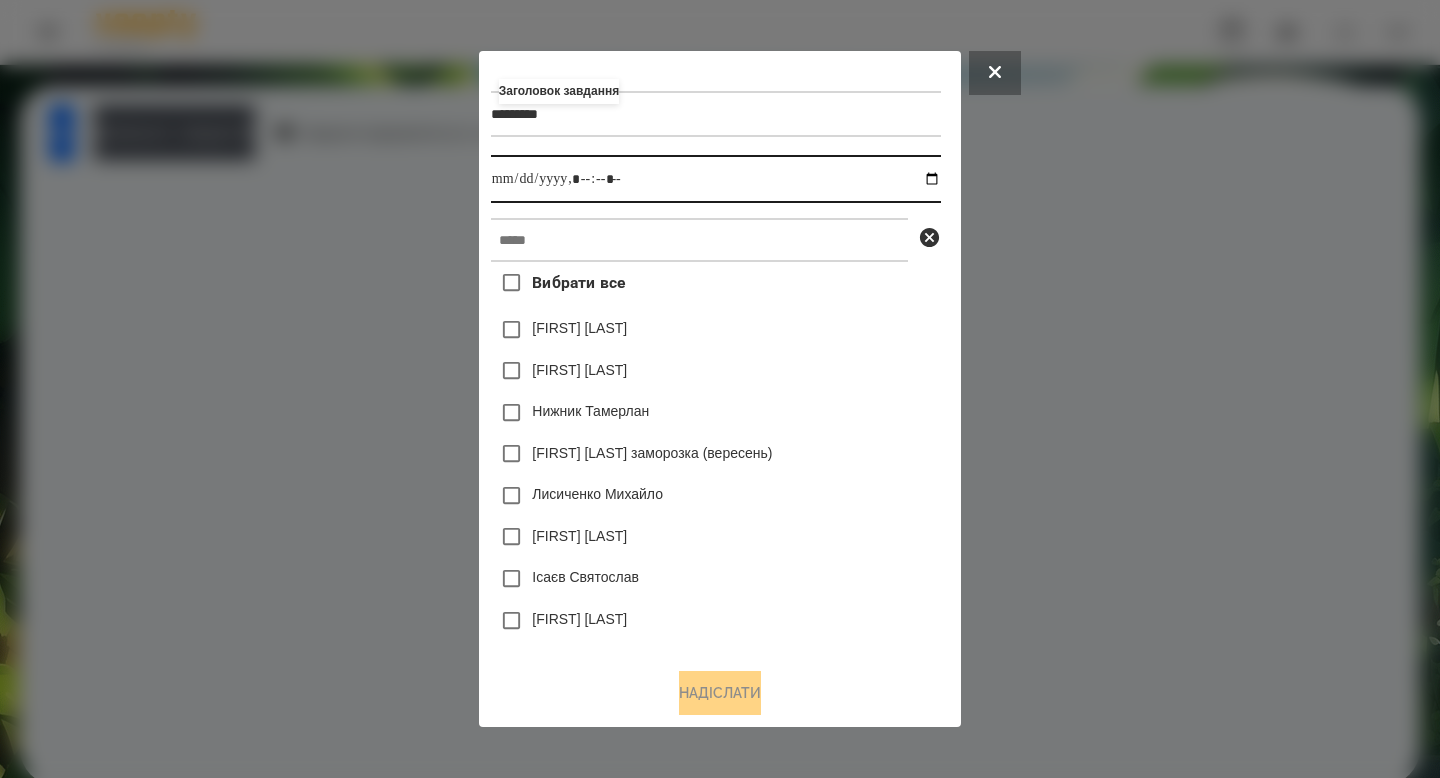 click at bounding box center [716, 179] 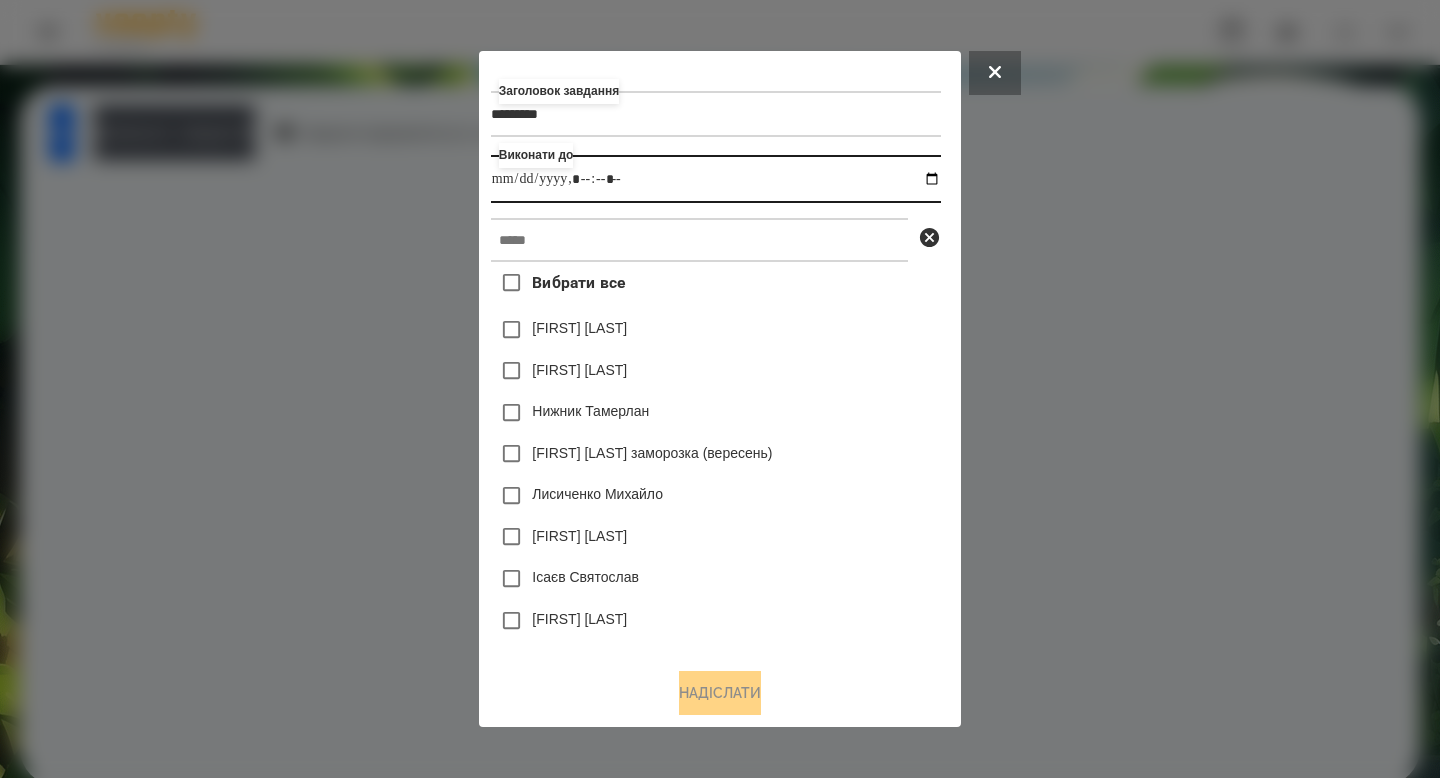 click at bounding box center (716, 179) 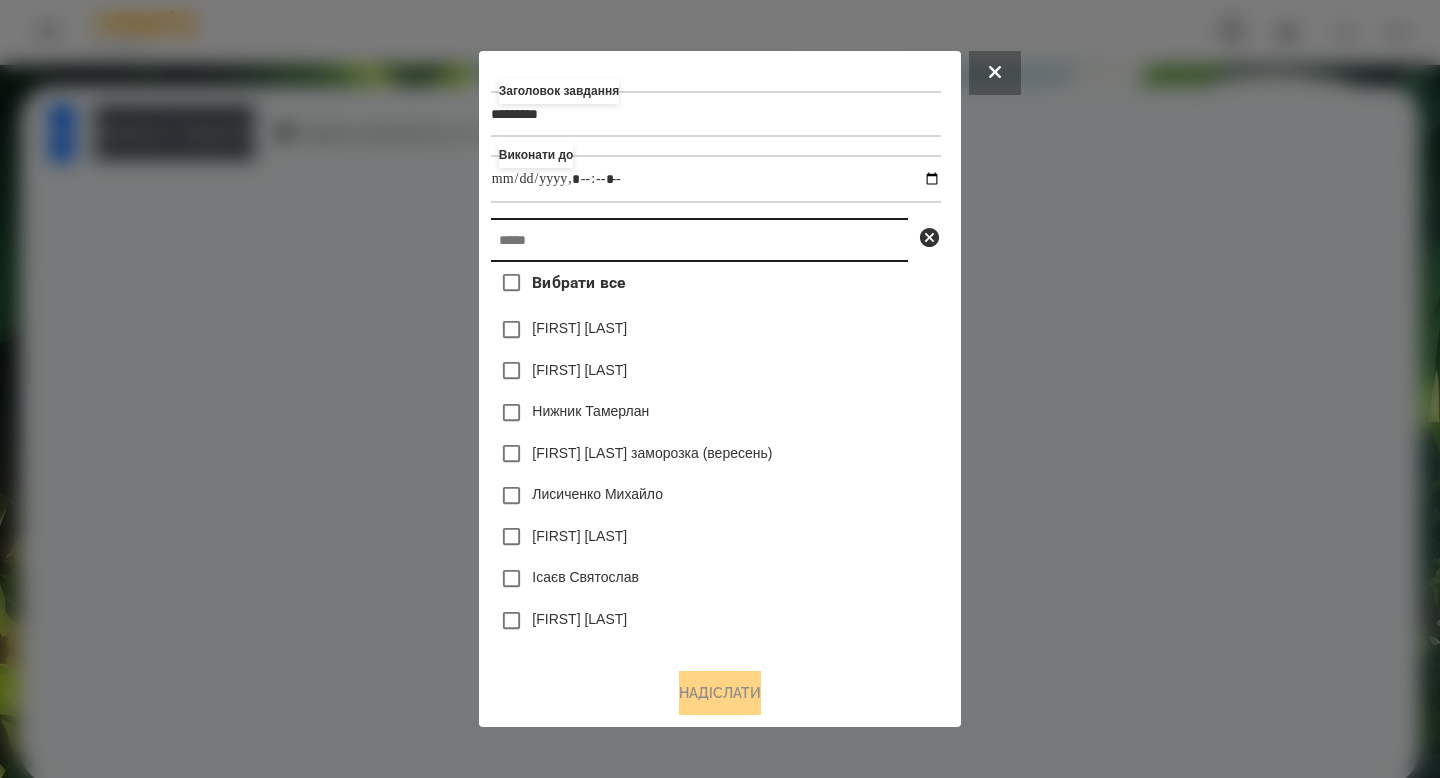 click at bounding box center (699, 240) 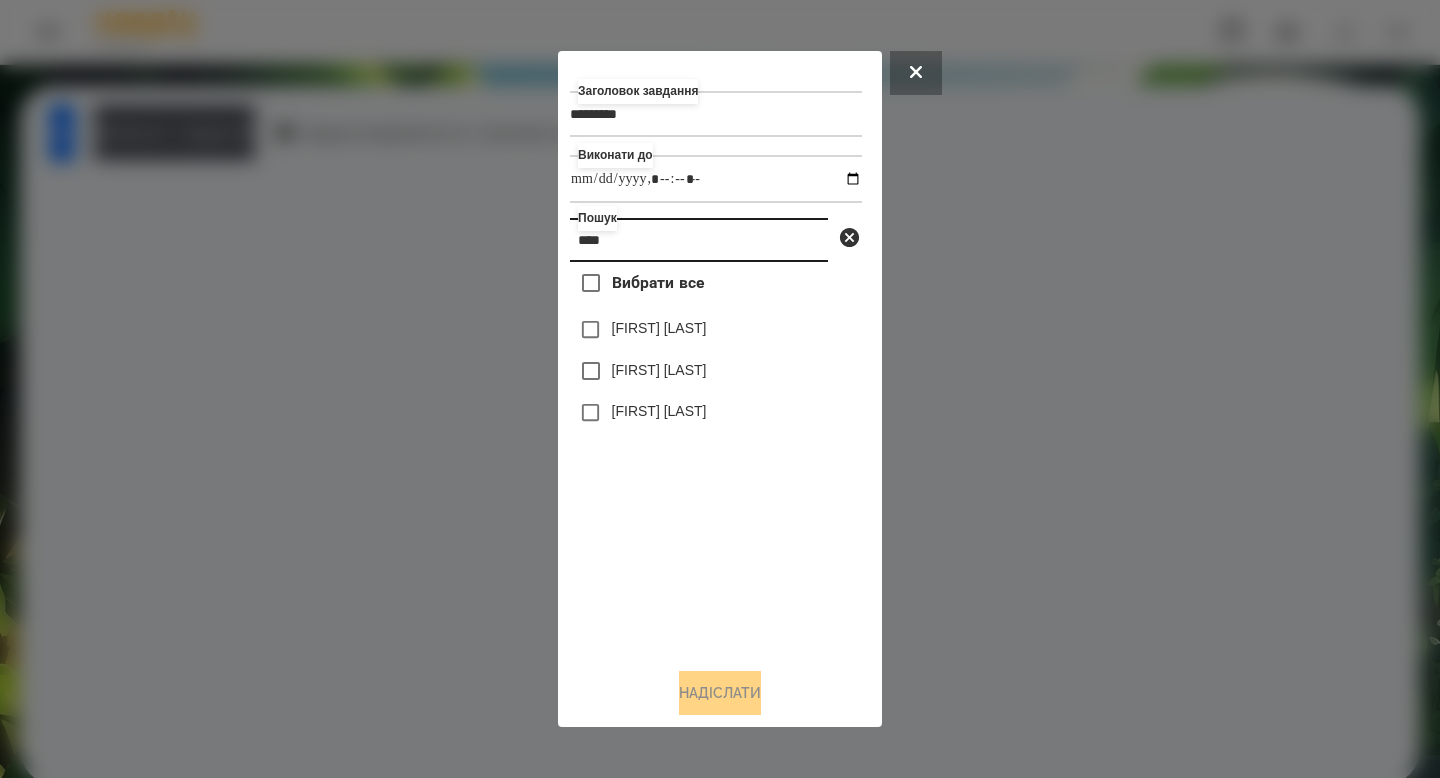 type on "****" 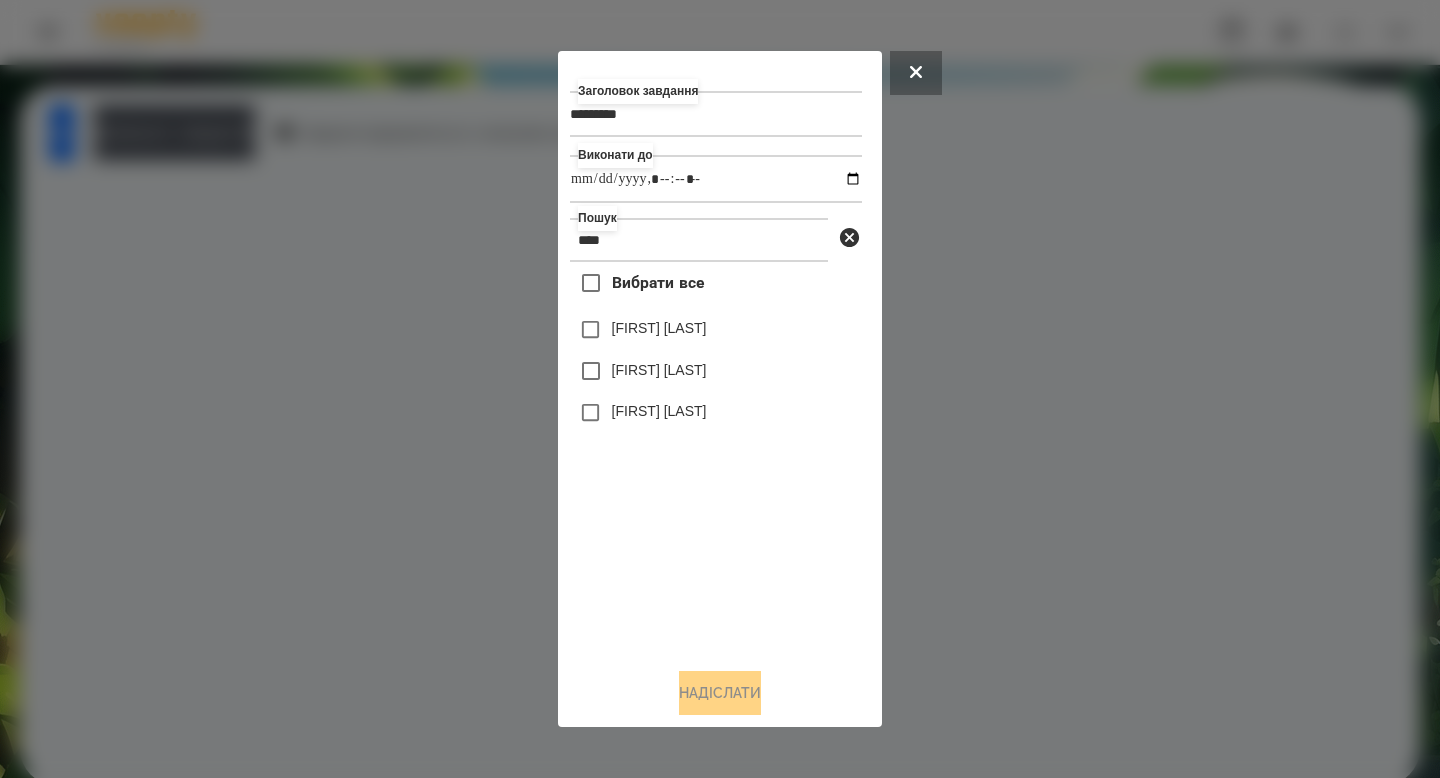 click on "[FIRST] [LAST]" at bounding box center (716, 413) 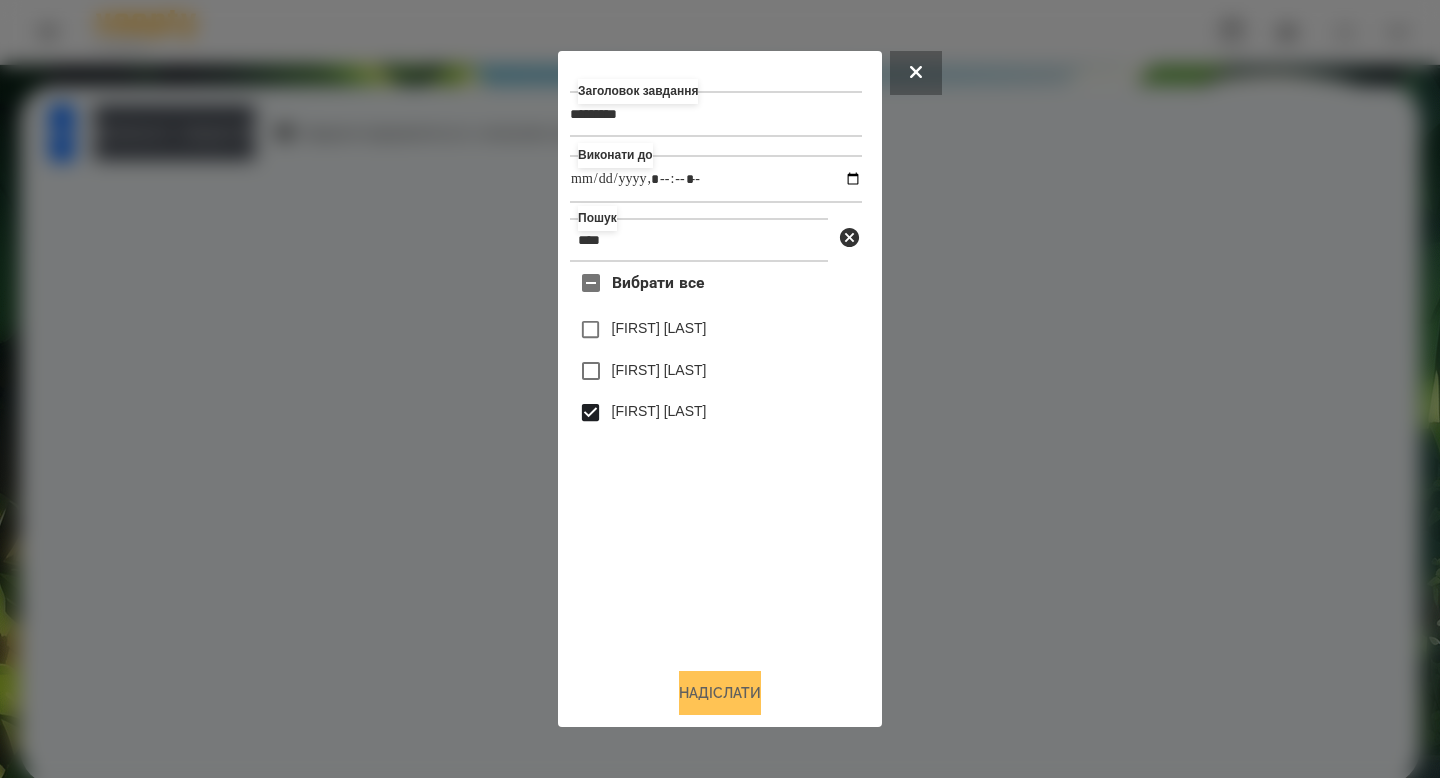 click on "Надіслати" at bounding box center (720, 693) 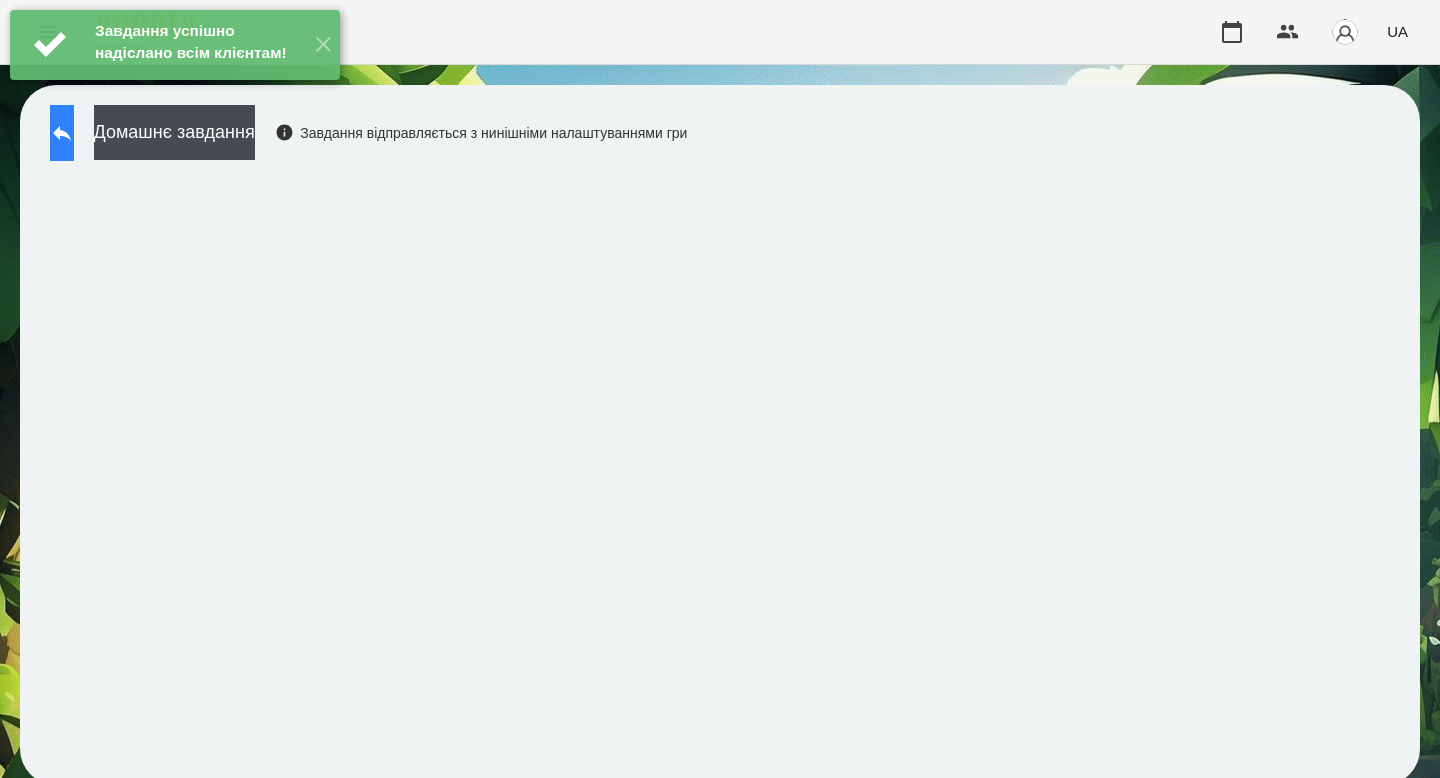 click 